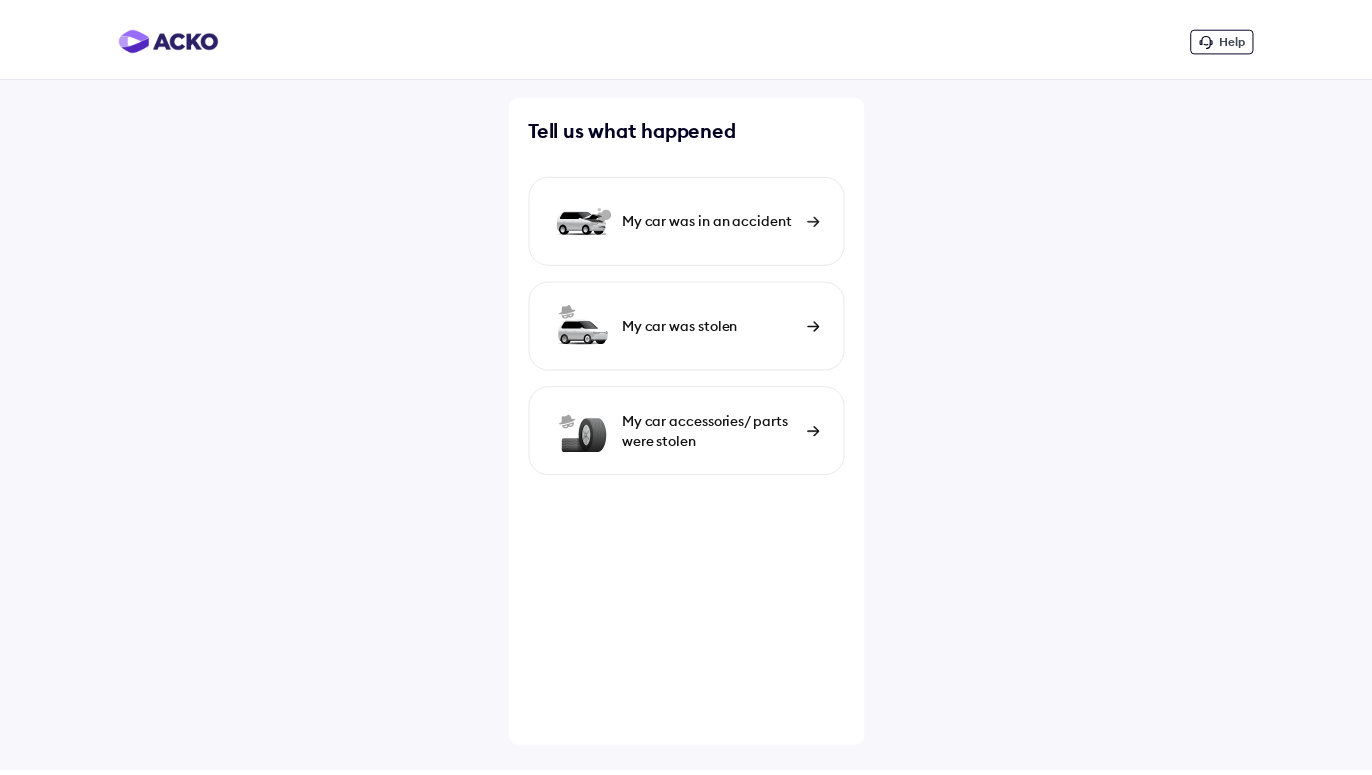 scroll, scrollTop: 0, scrollLeft: 0, axis: both 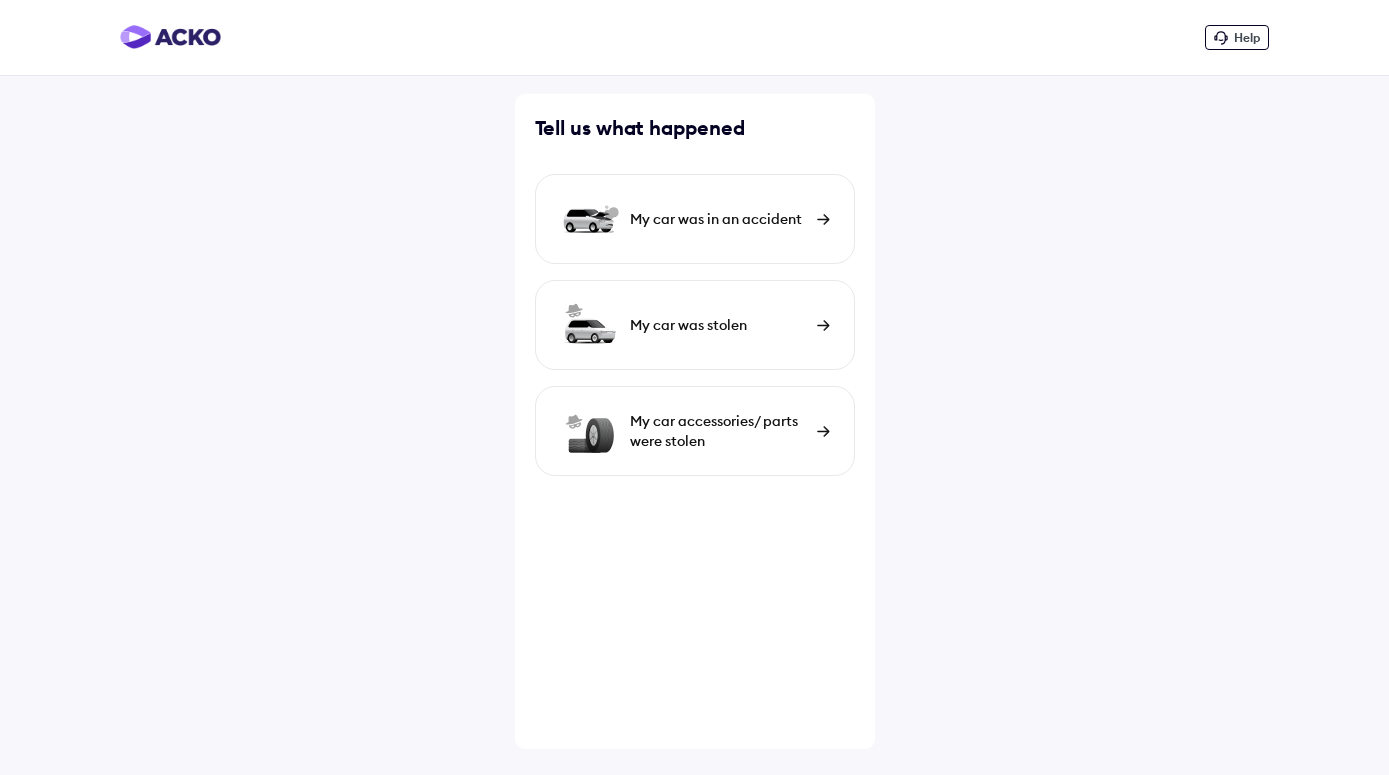 click on "My car was in an accident" at bounding box center (695, 219) 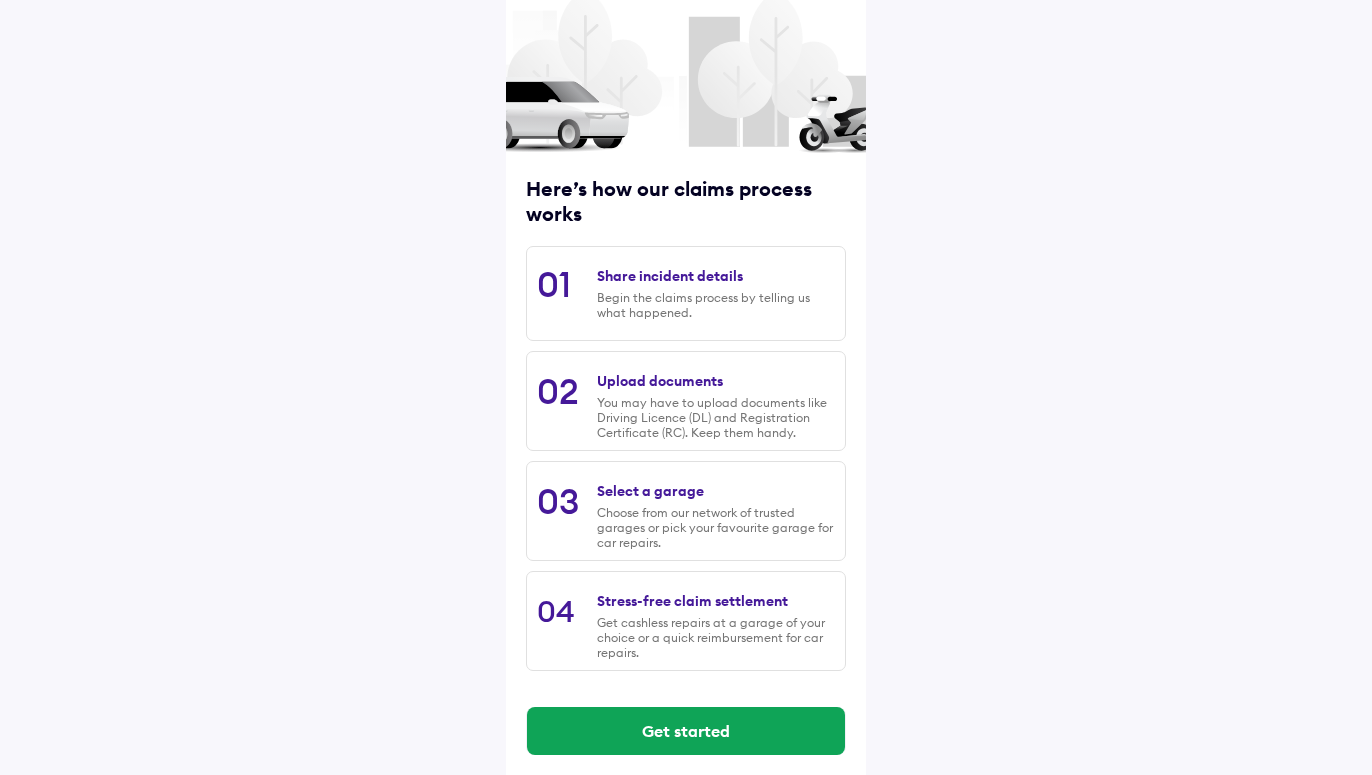 scroll, scrollTop: 121, scrollLeft: 0, axis: vertical 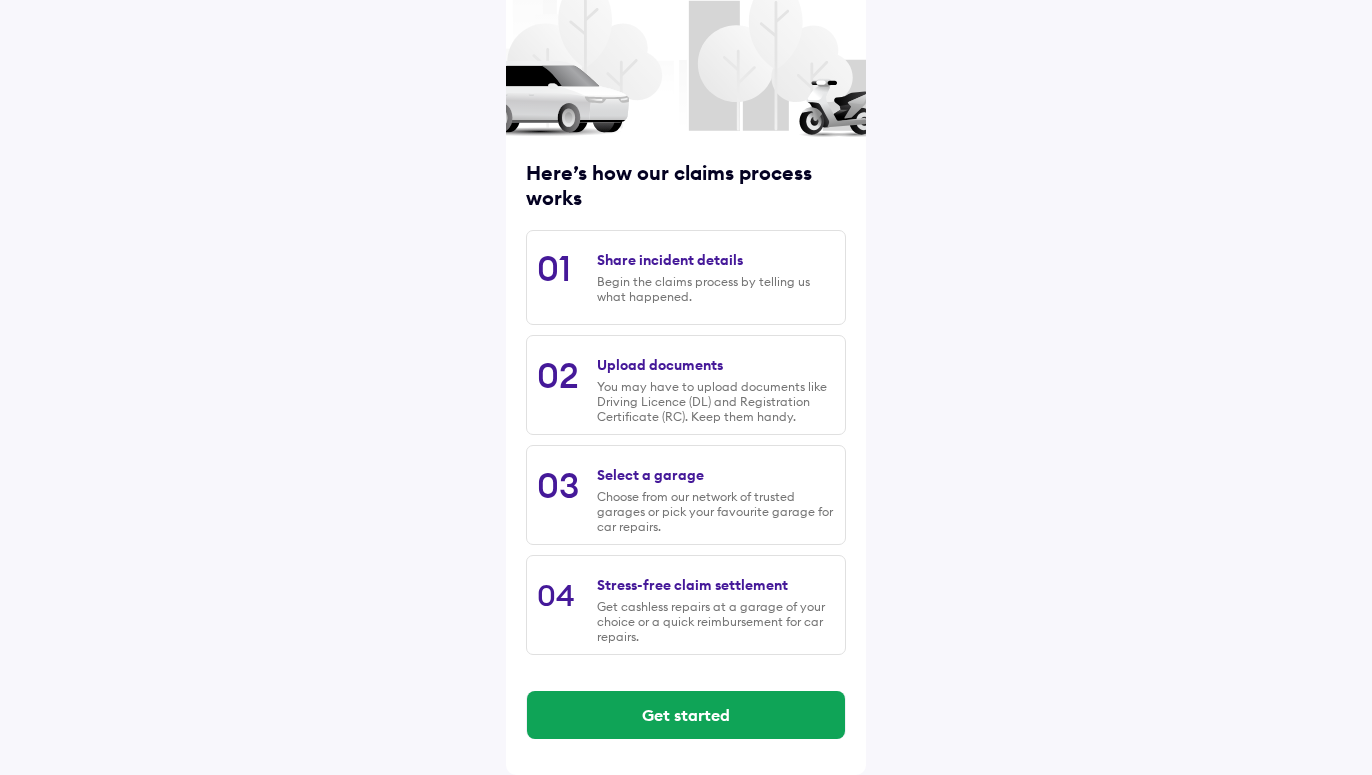 click on "Share incident details Begin the claims process by telling us what happened." at bounding box center (716, 277) 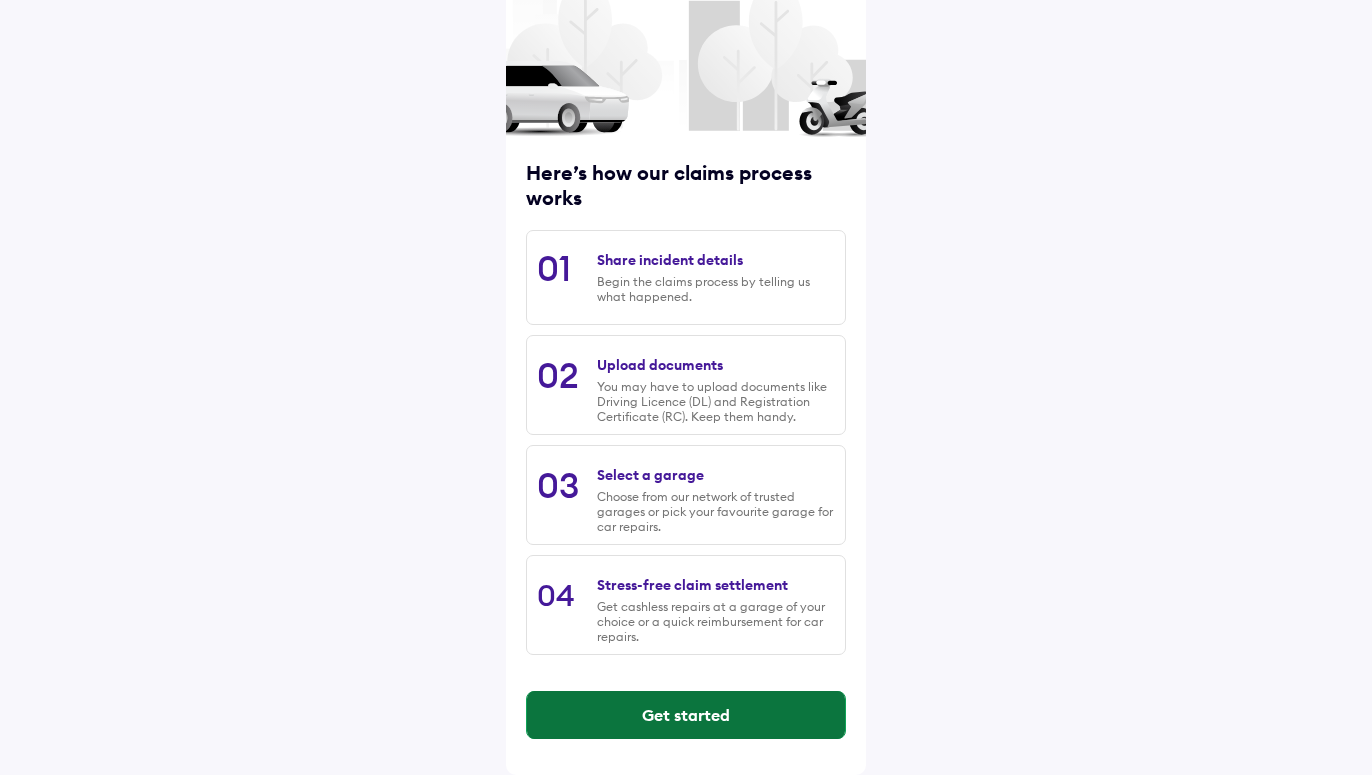 click on "Get started" at bounding box center [686, 715] 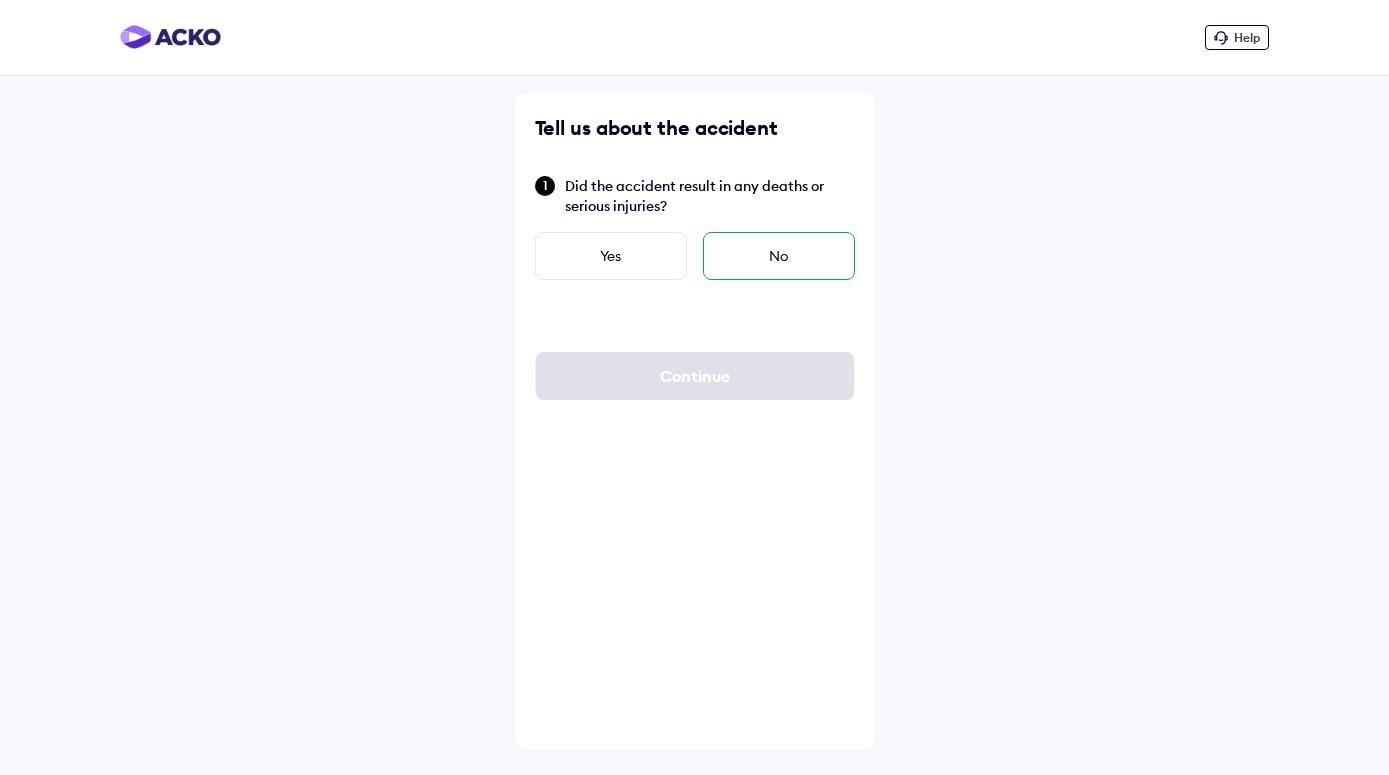 click on "No" at bounding box center (779, 256) 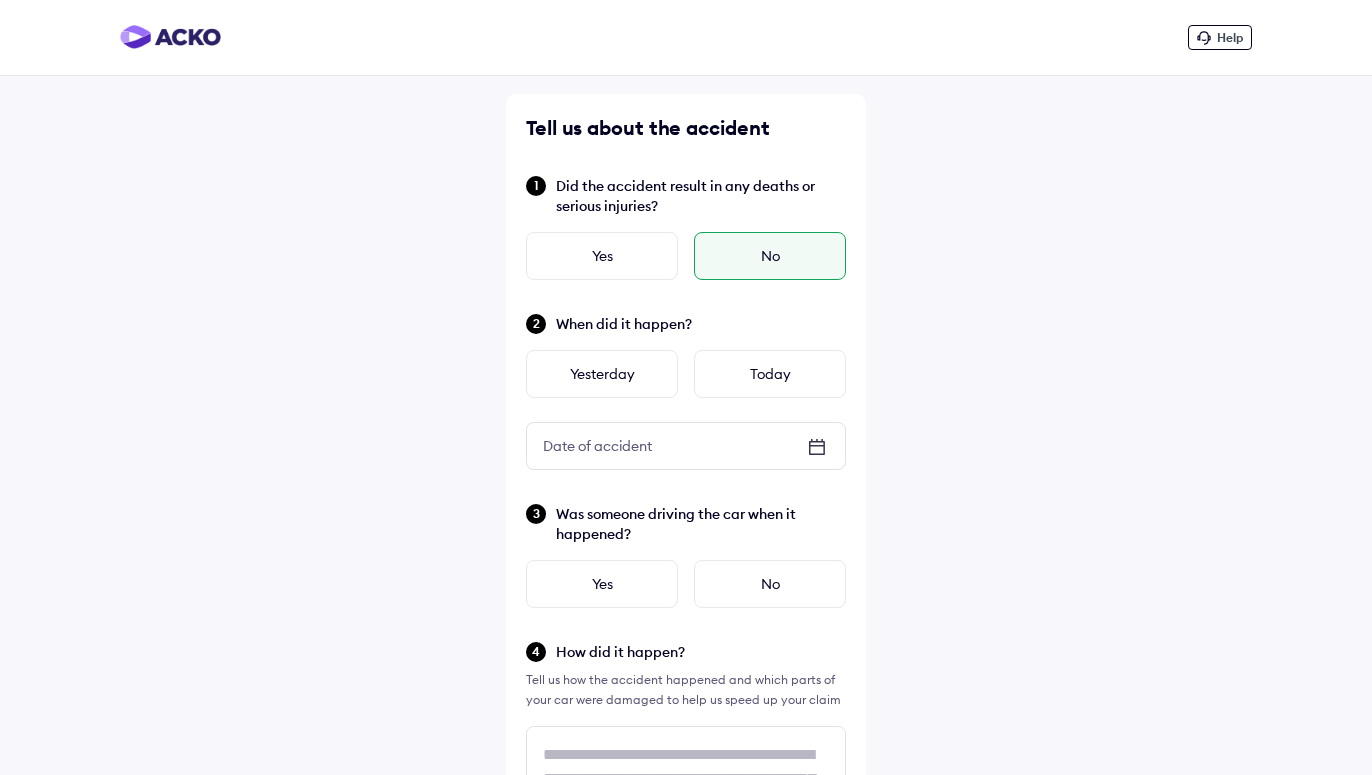 click 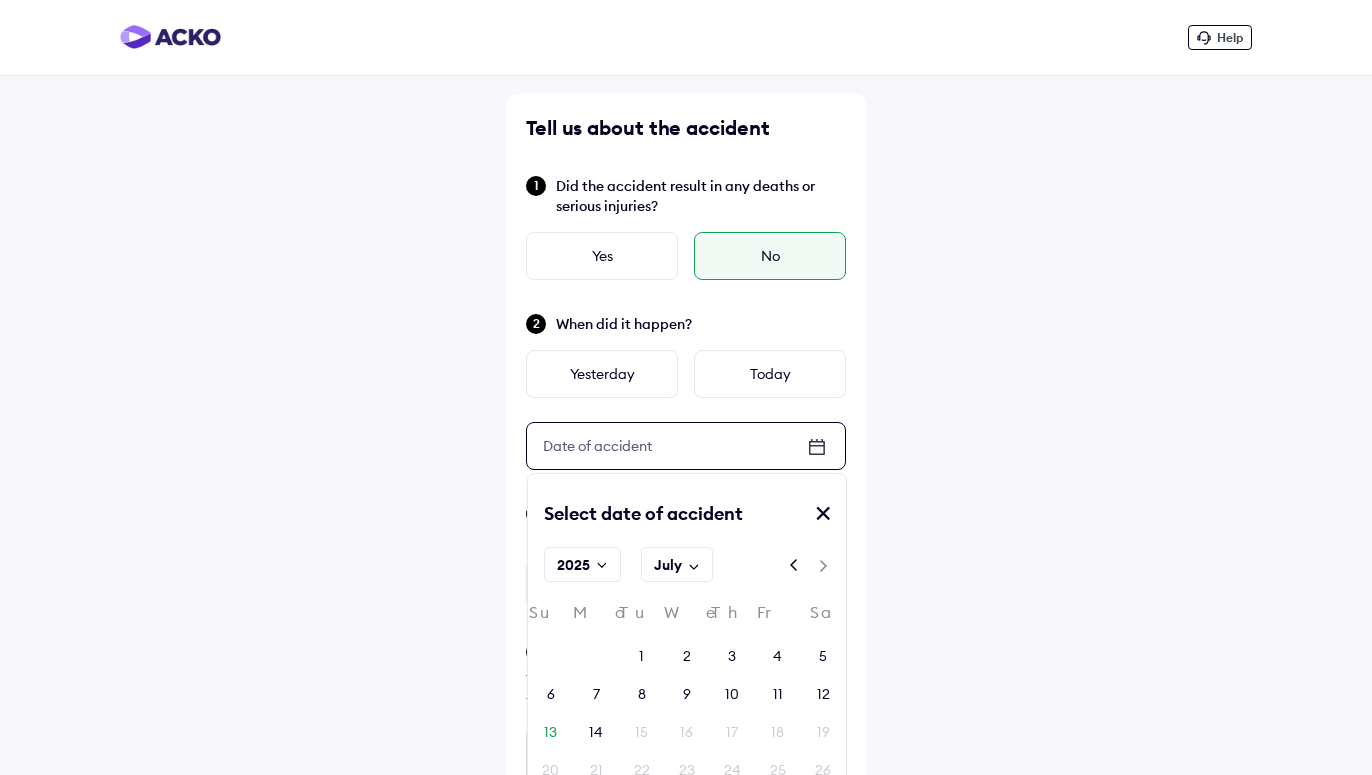 click on "12" at bounding box center [823, 694] 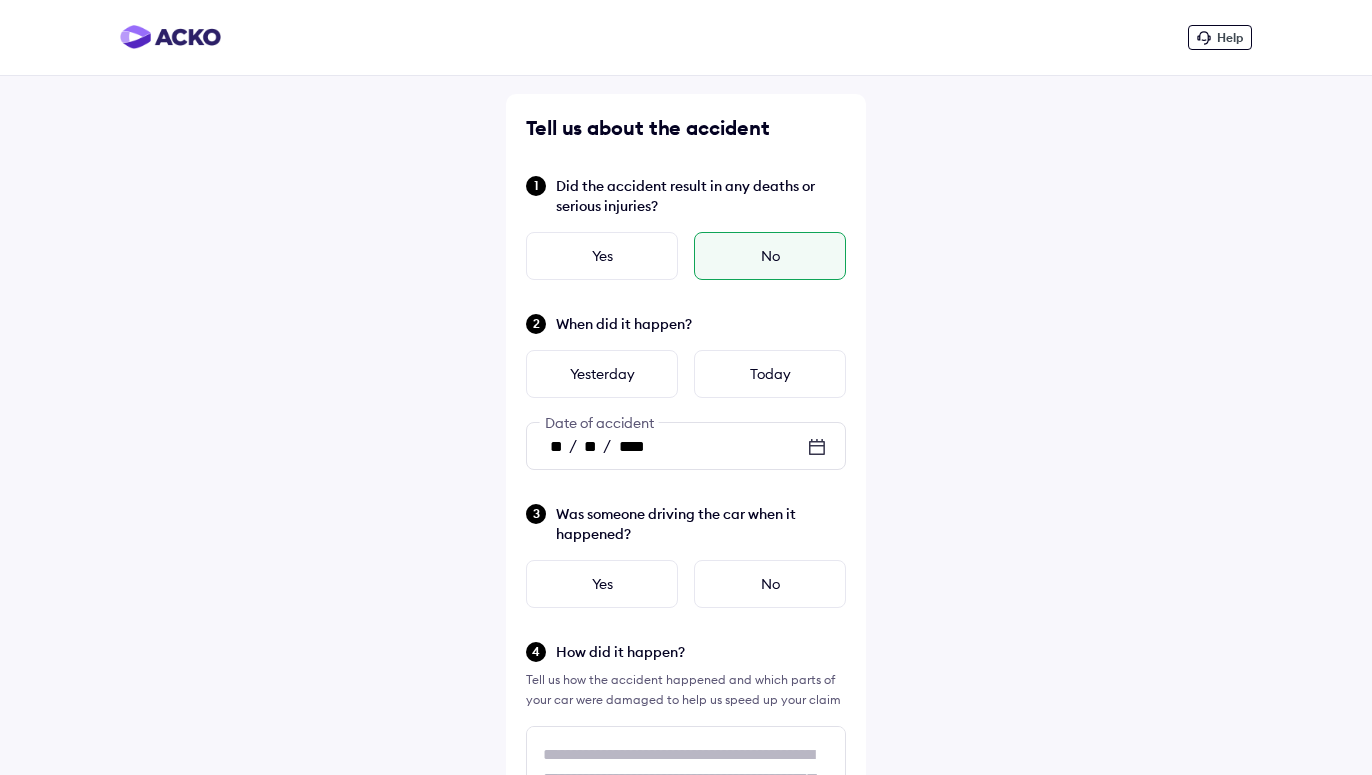 scroll, scrollTop: 102, scrollLeft: 0, axis: vertical 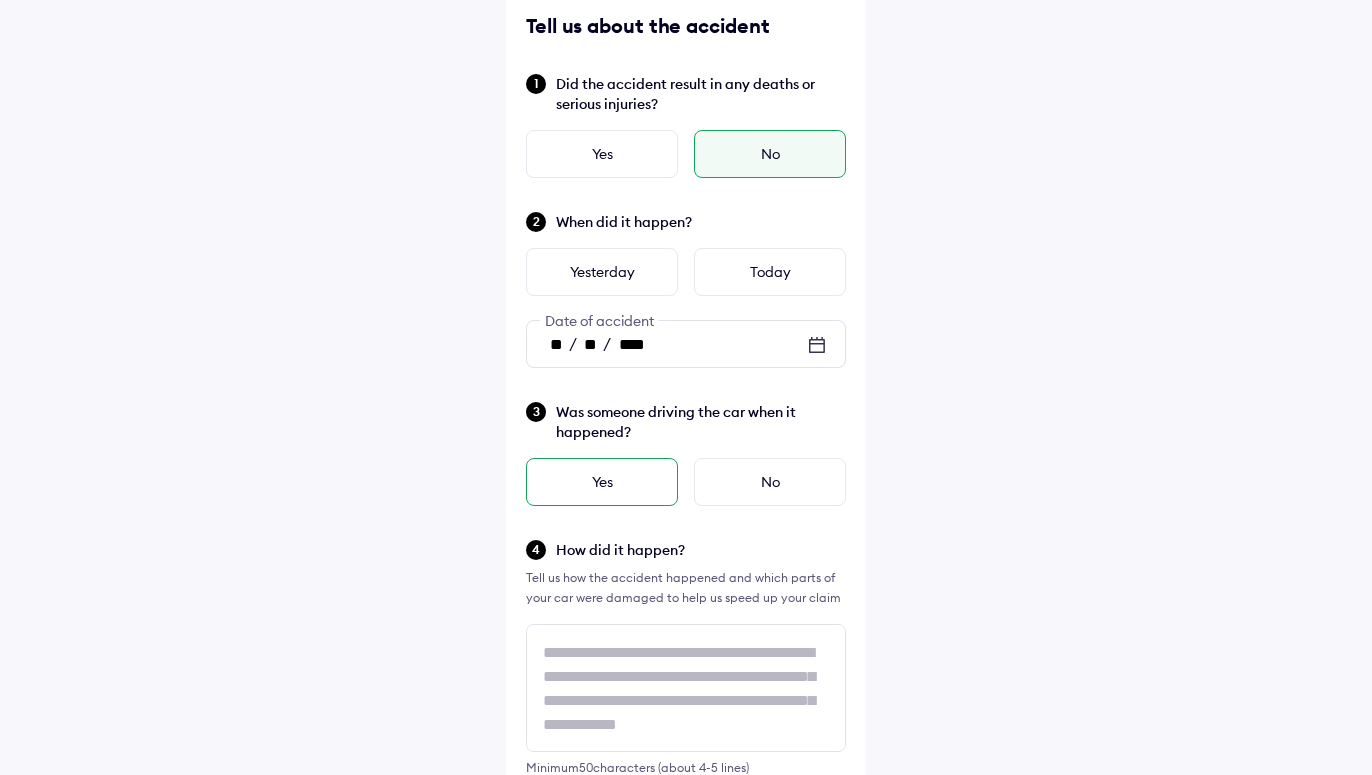 click on "Yes" at bounding box center [602, 482] 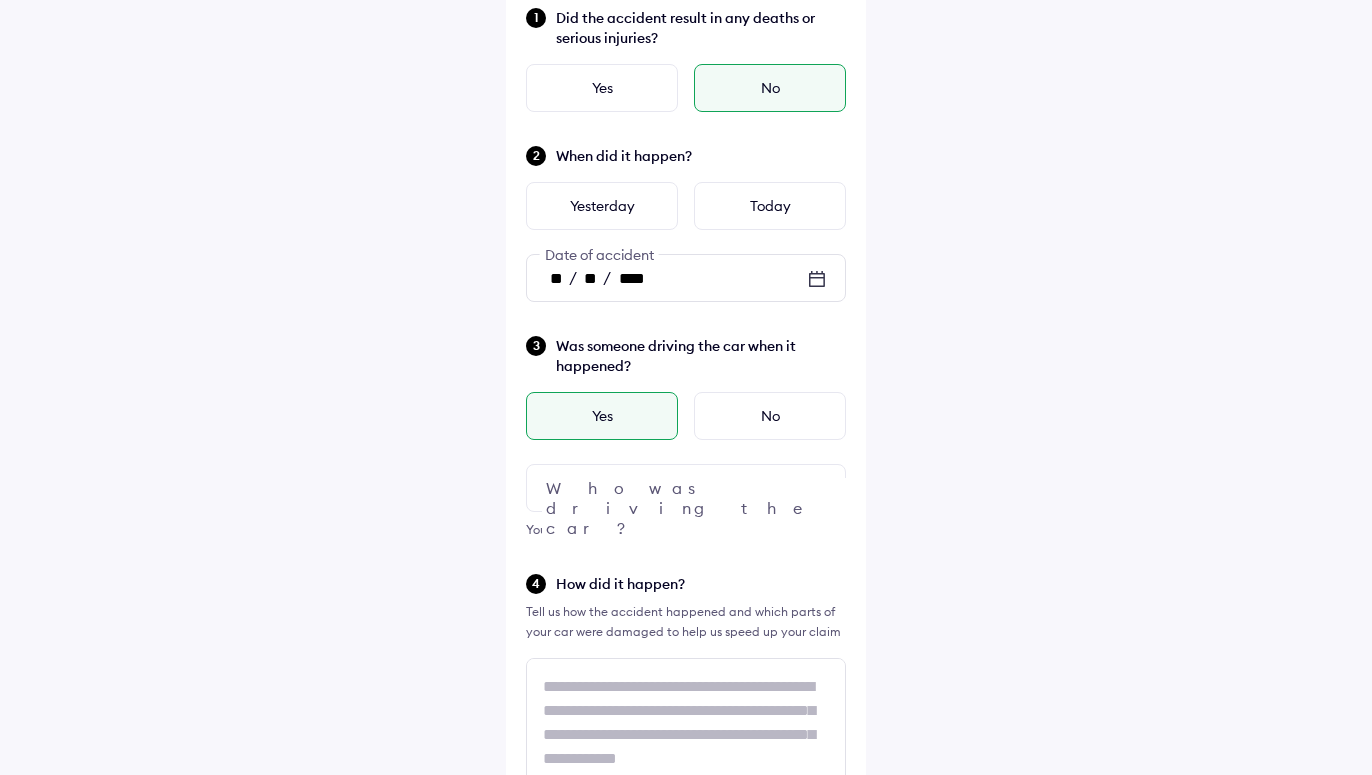 scroll, scrollTop: 204, scrollLeft: 0, axis: vertical 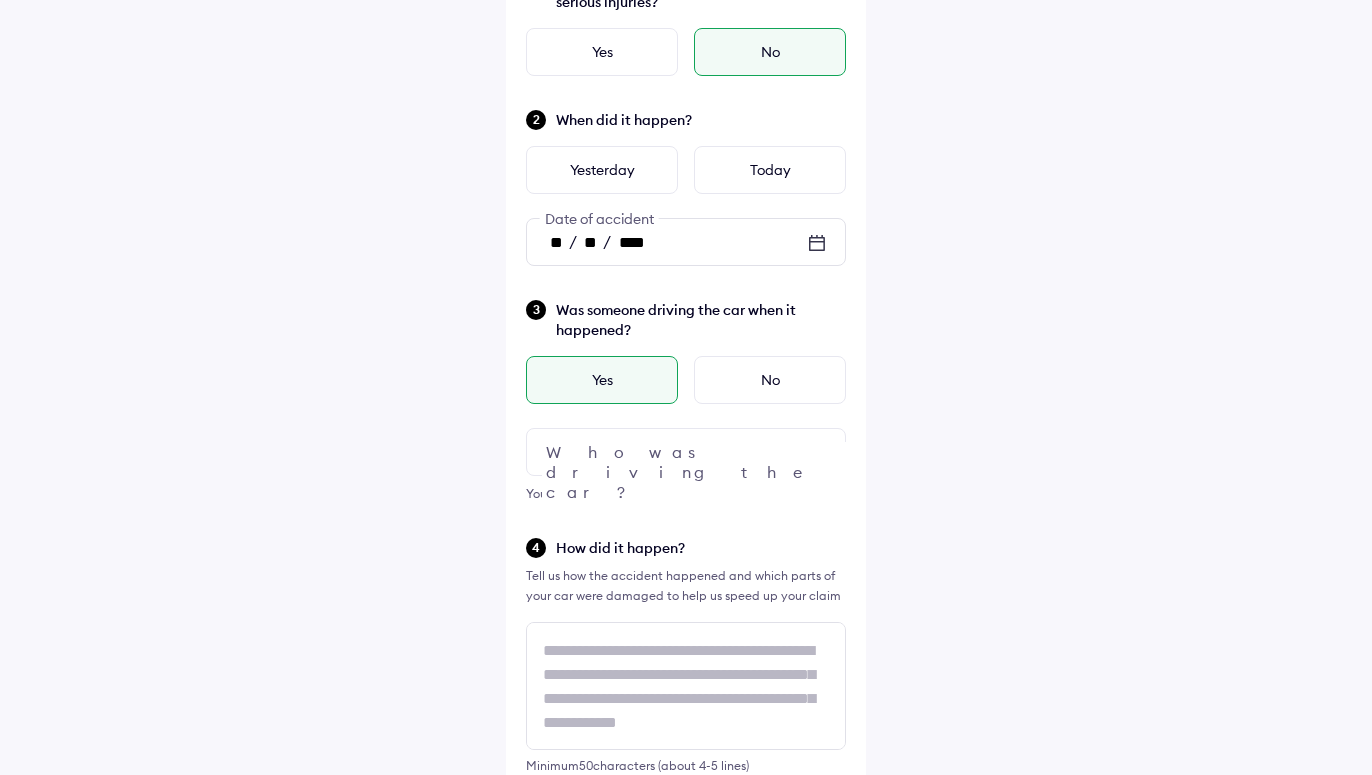click at bounding box center (686, 452) 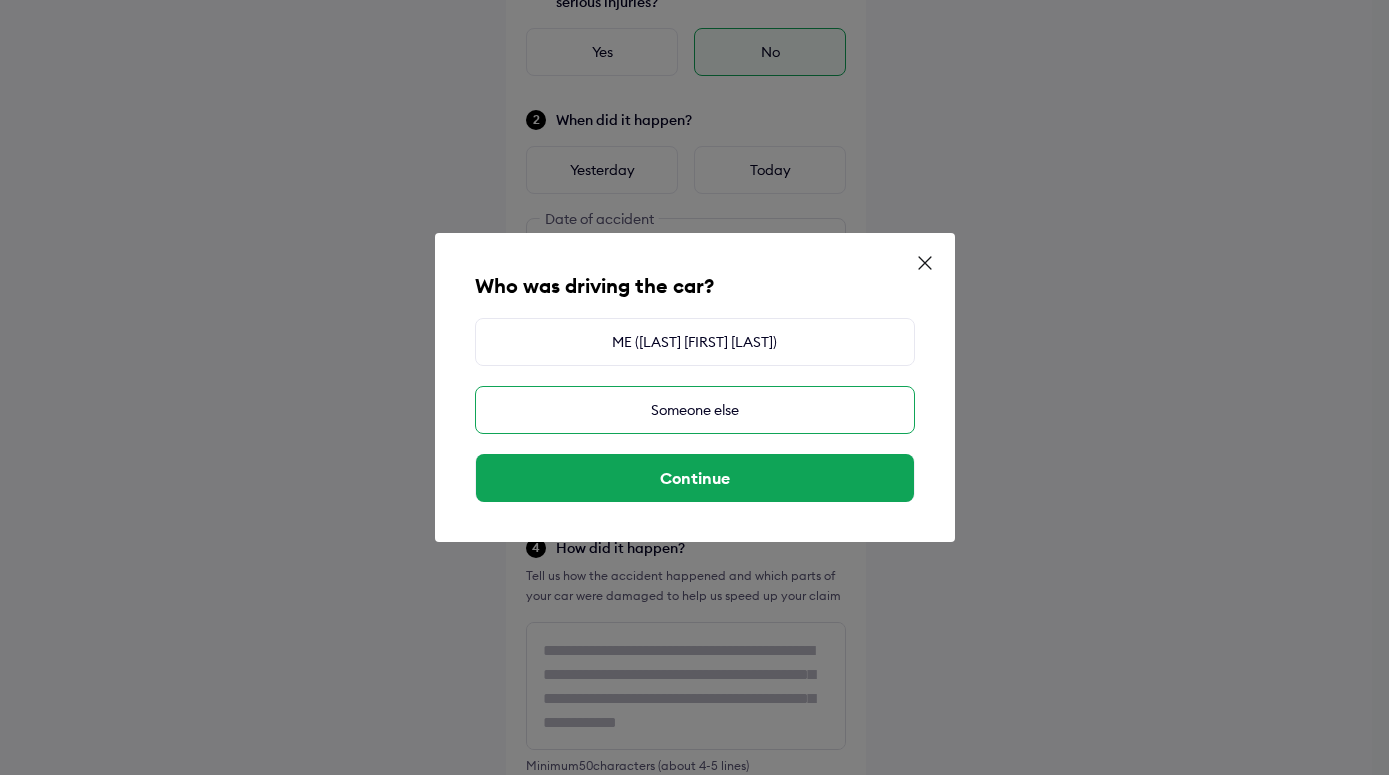 click on "Someone else" at bounding box center (695, 410) 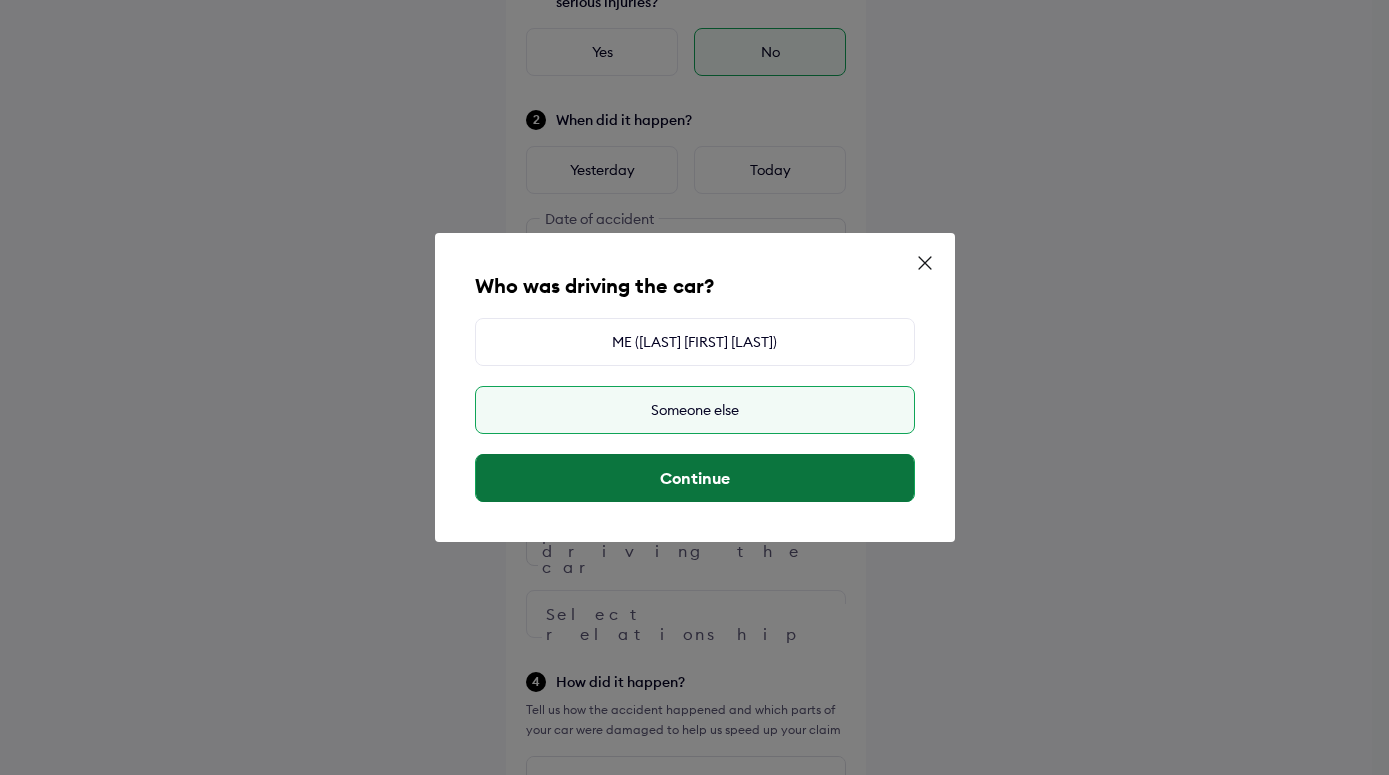 click on "Continue" at bounding box center [695, 478] 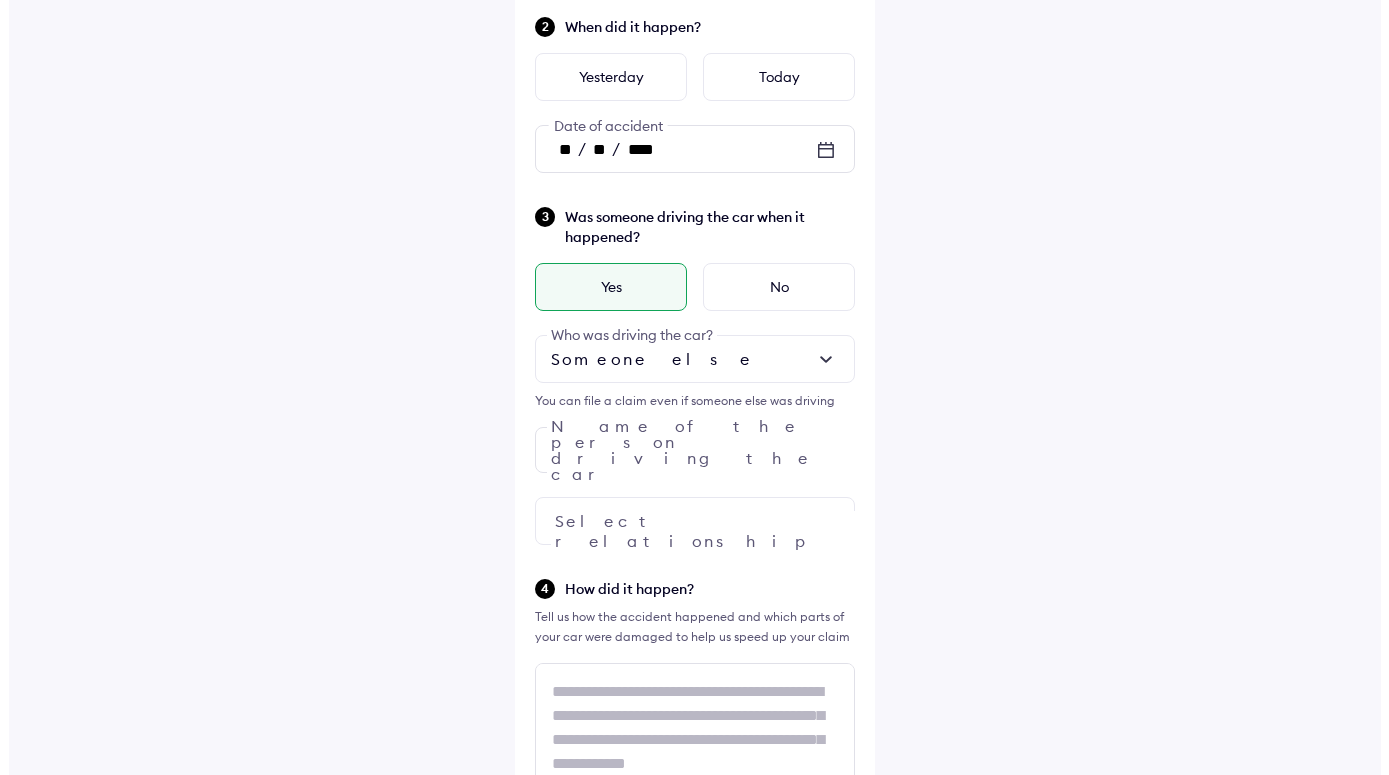 scroll, scrollTop: 306, scrollLeft: 0, axis: vertical 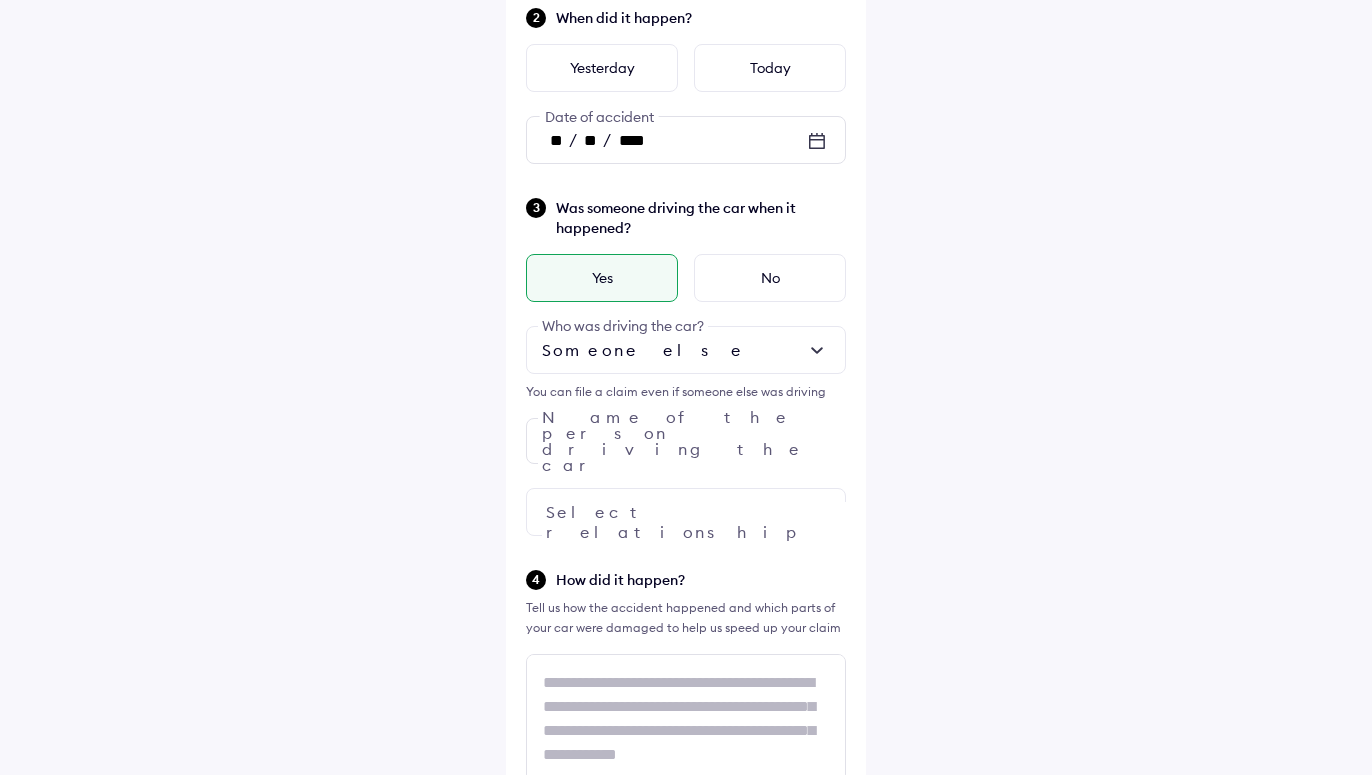click at bounding box center (686, 512) 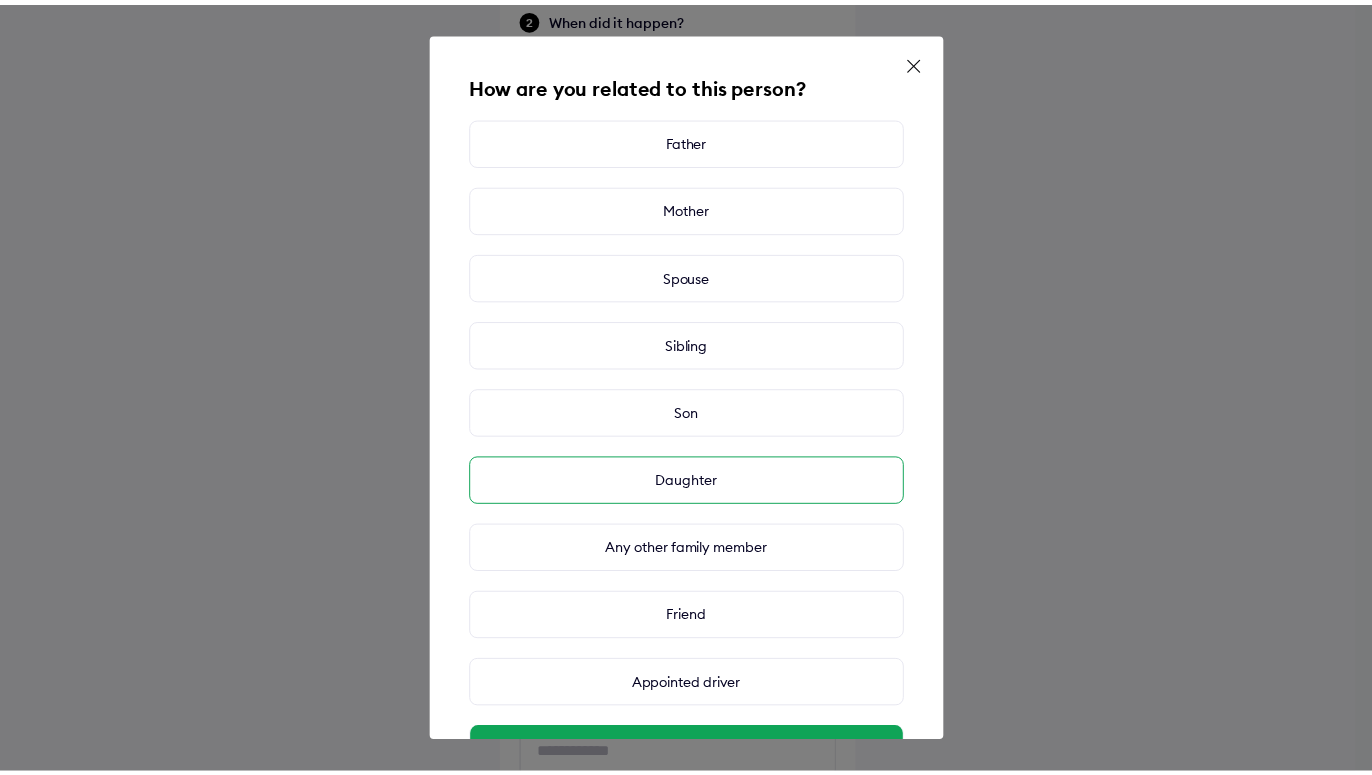 scroll, scrollTop: 74, scrollLeft: 0, axis: vertical 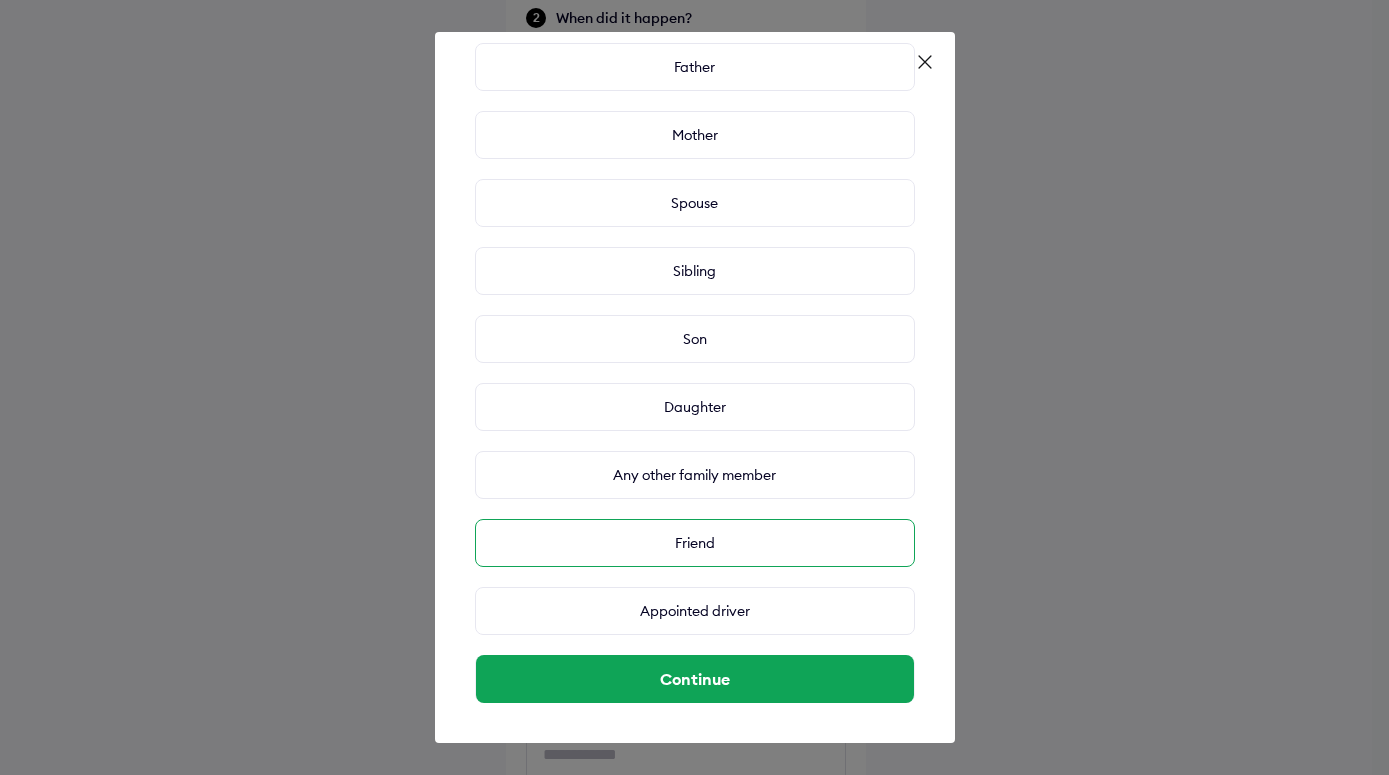 click on "Friend" at bounding box center [695, 543] 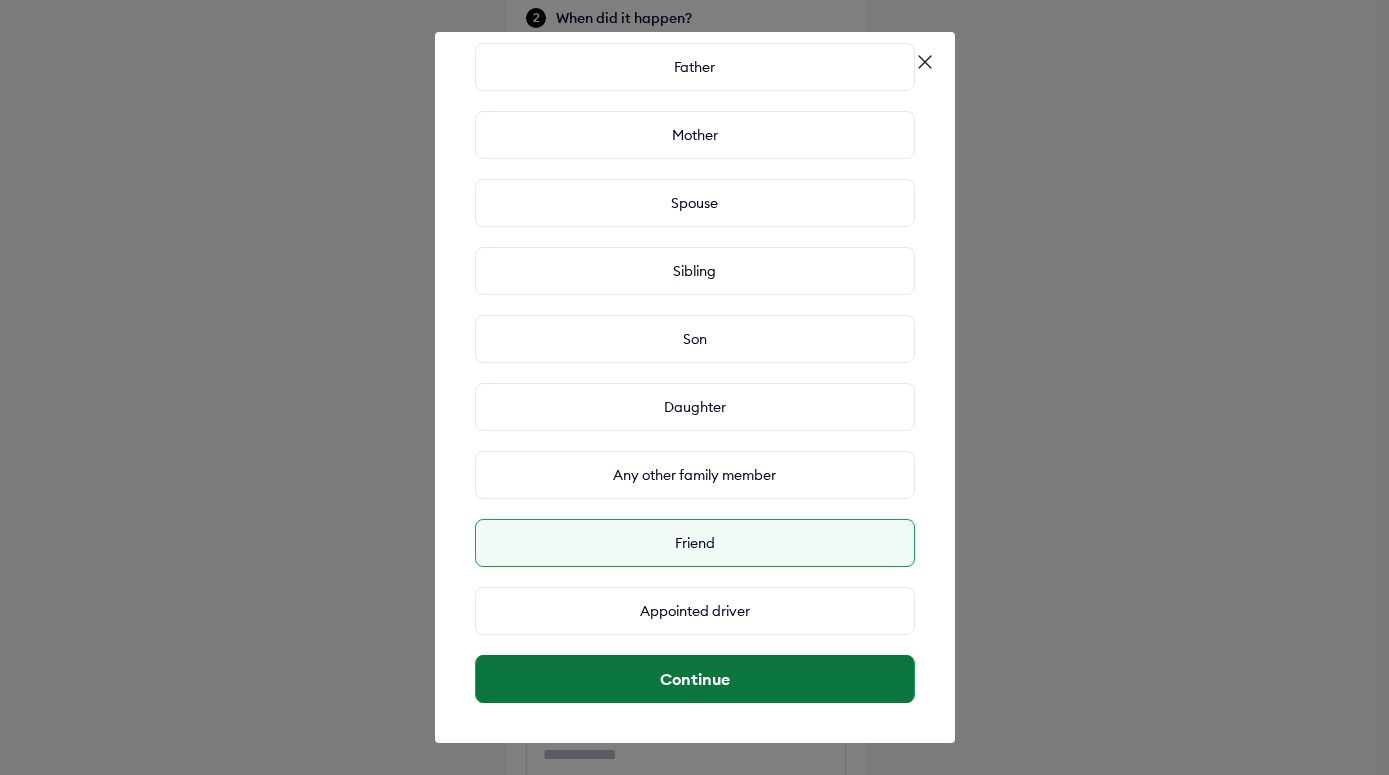 click on "Continue" at bounding box center (695, 679) 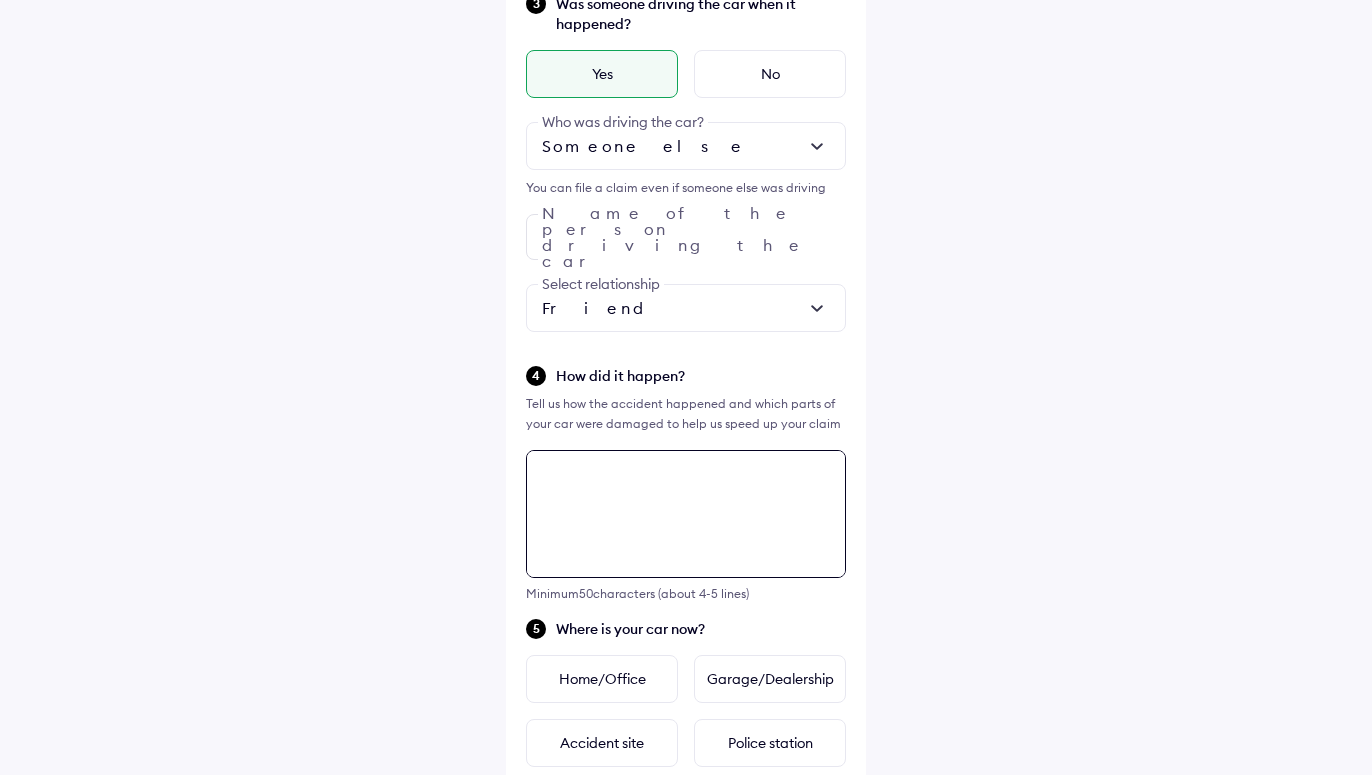 click at bounding box center (686, 514) 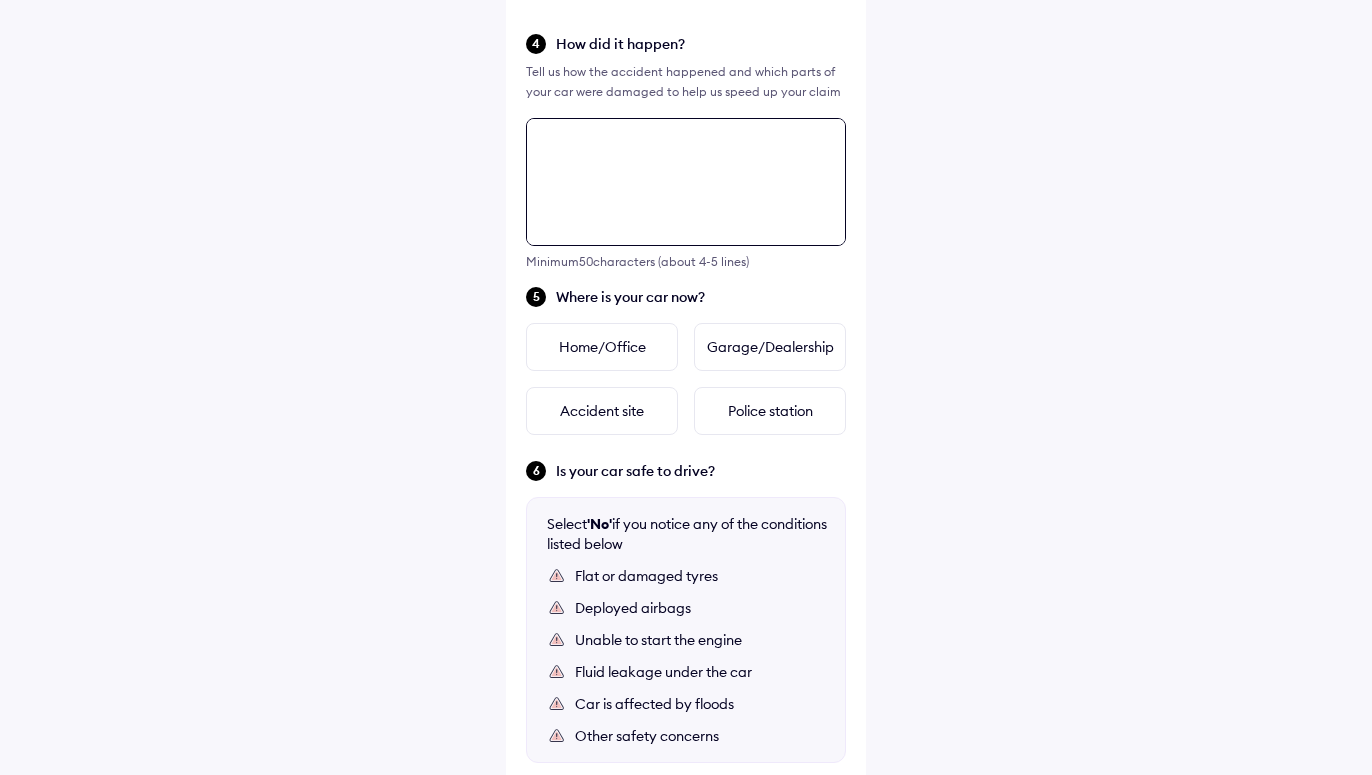 scroll, scrollTop: 756, scrollLeft: 0, axis: vertical 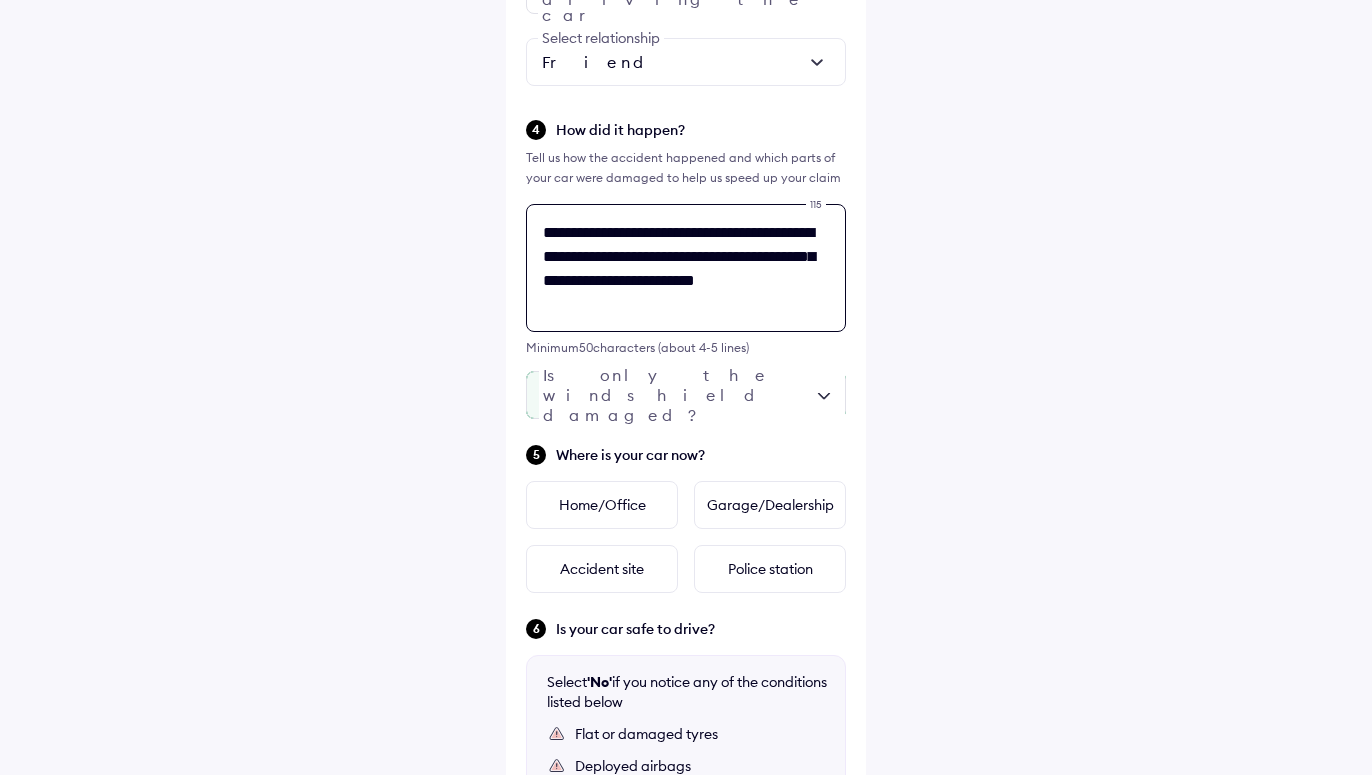 type on "**********" 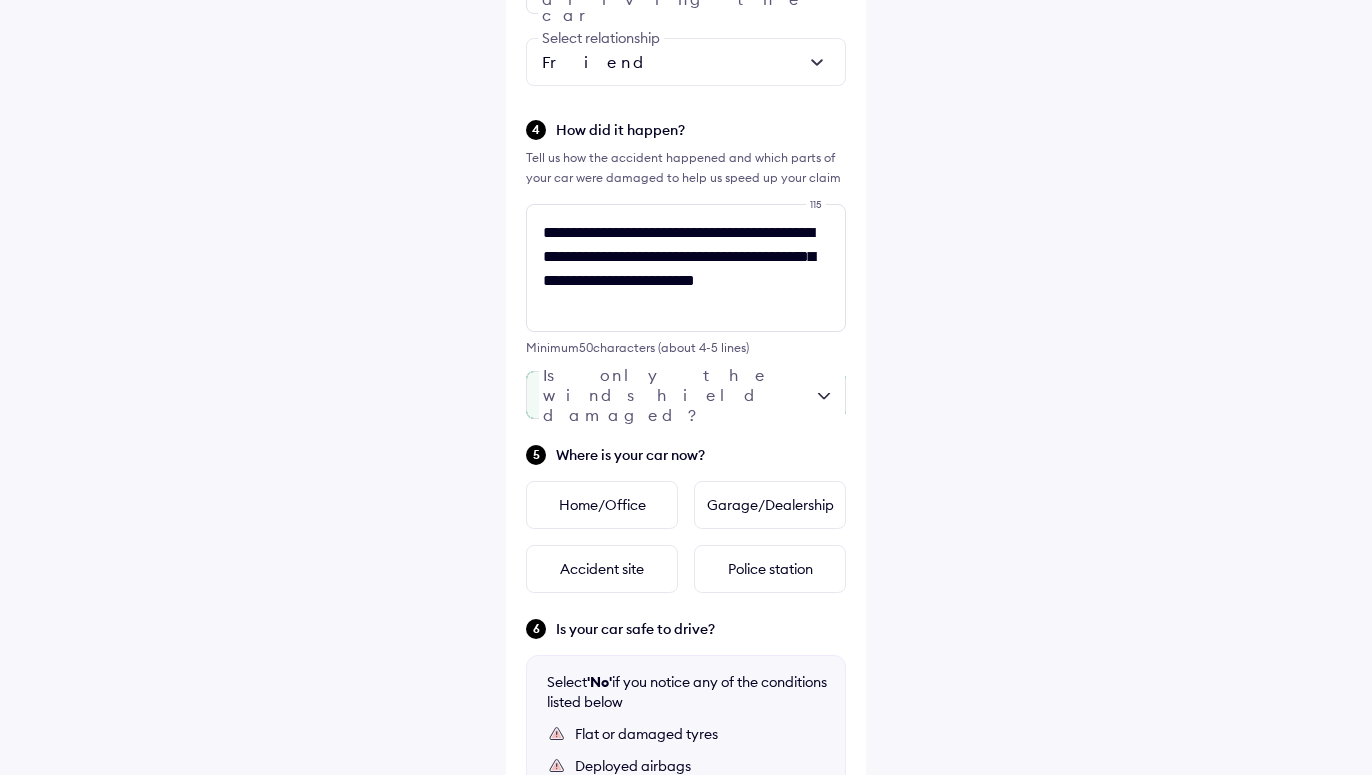 click at bounding box center (686, 395) 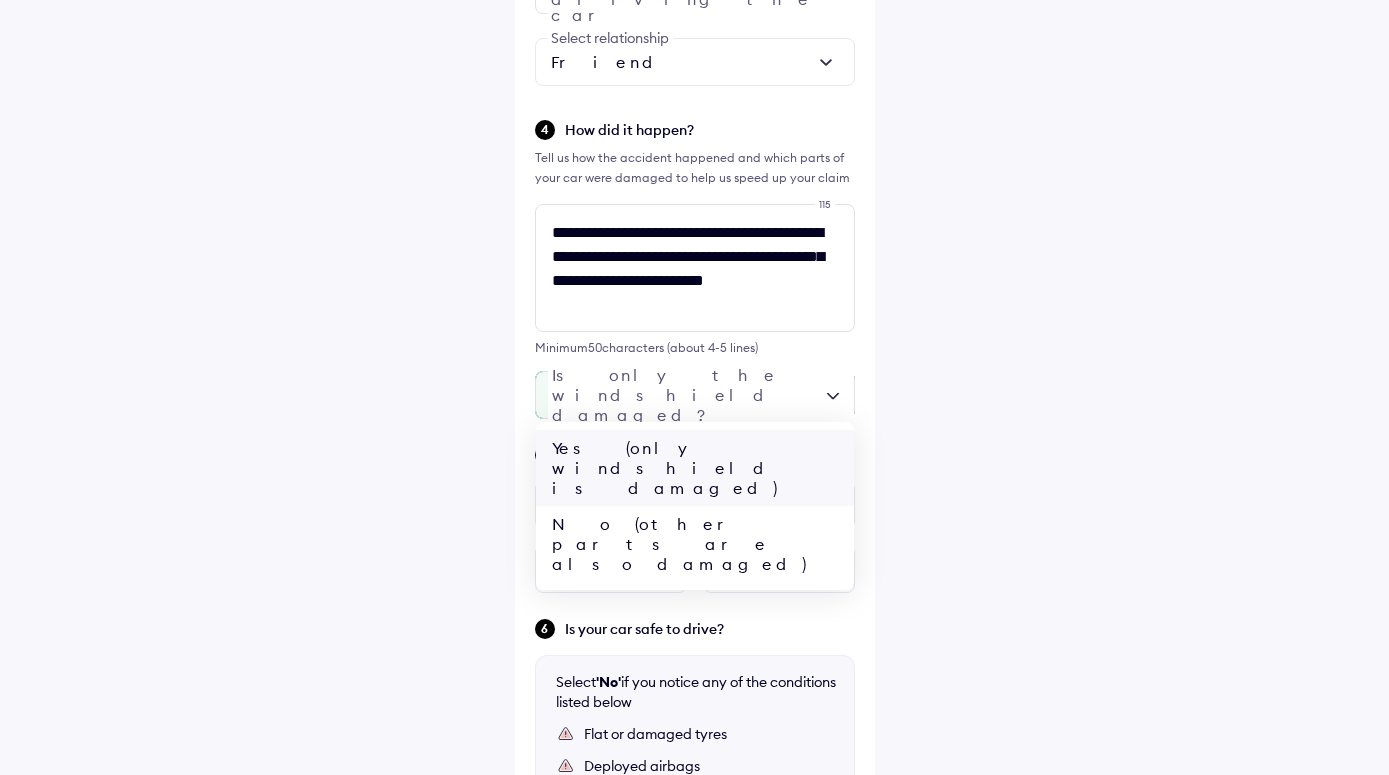 click on "Yes (only windshield is damaged)" at bounding box center [695, 468] 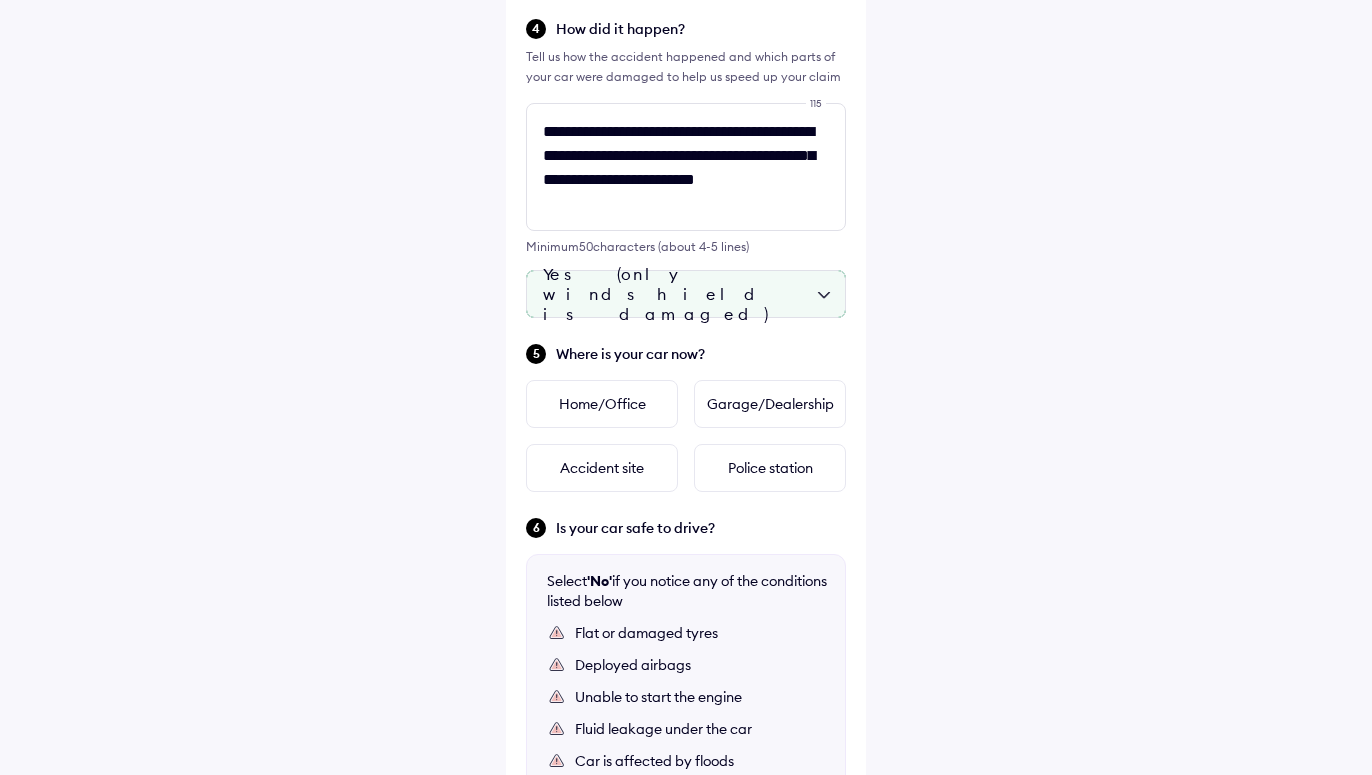 scroll, scrollTop: 858, scrollLeft: 0, axis: vertical 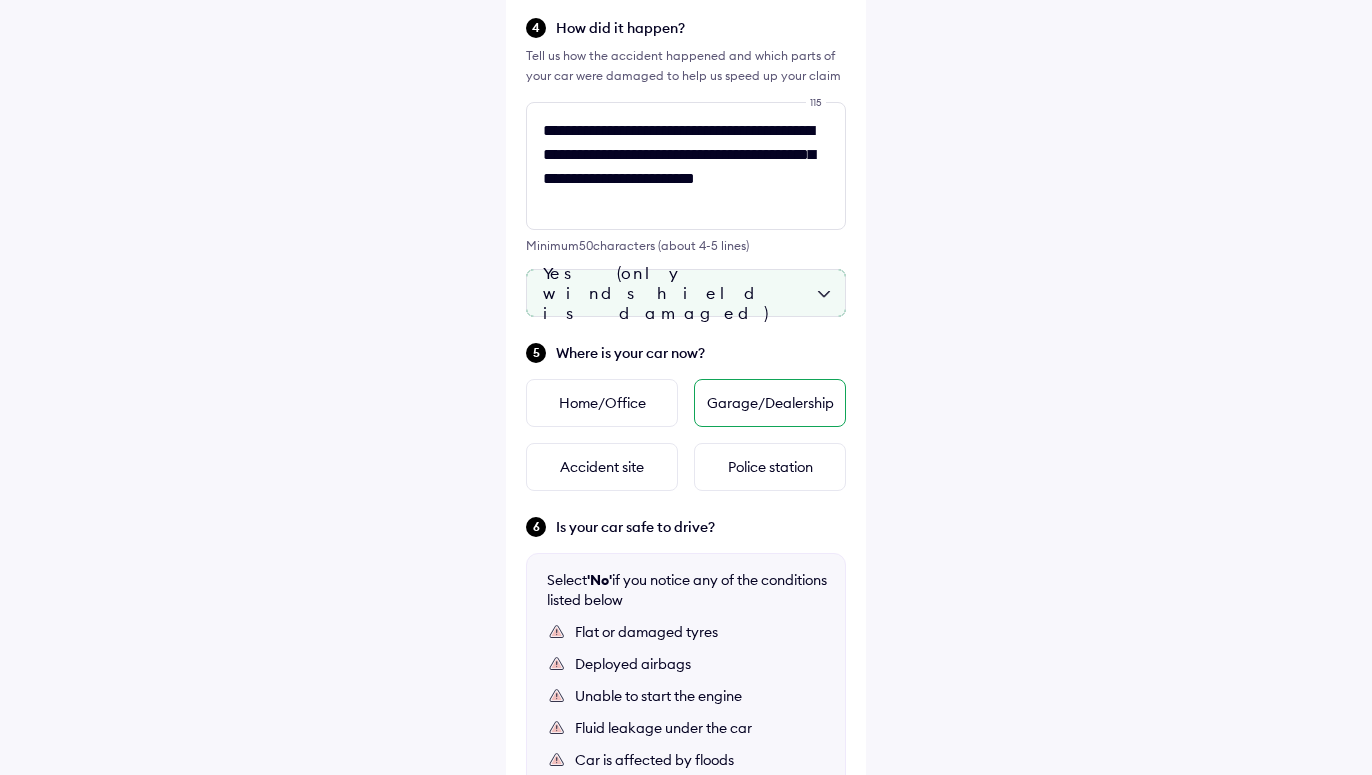 click on "Garage/Dealership" at bounding box center [770, 403] 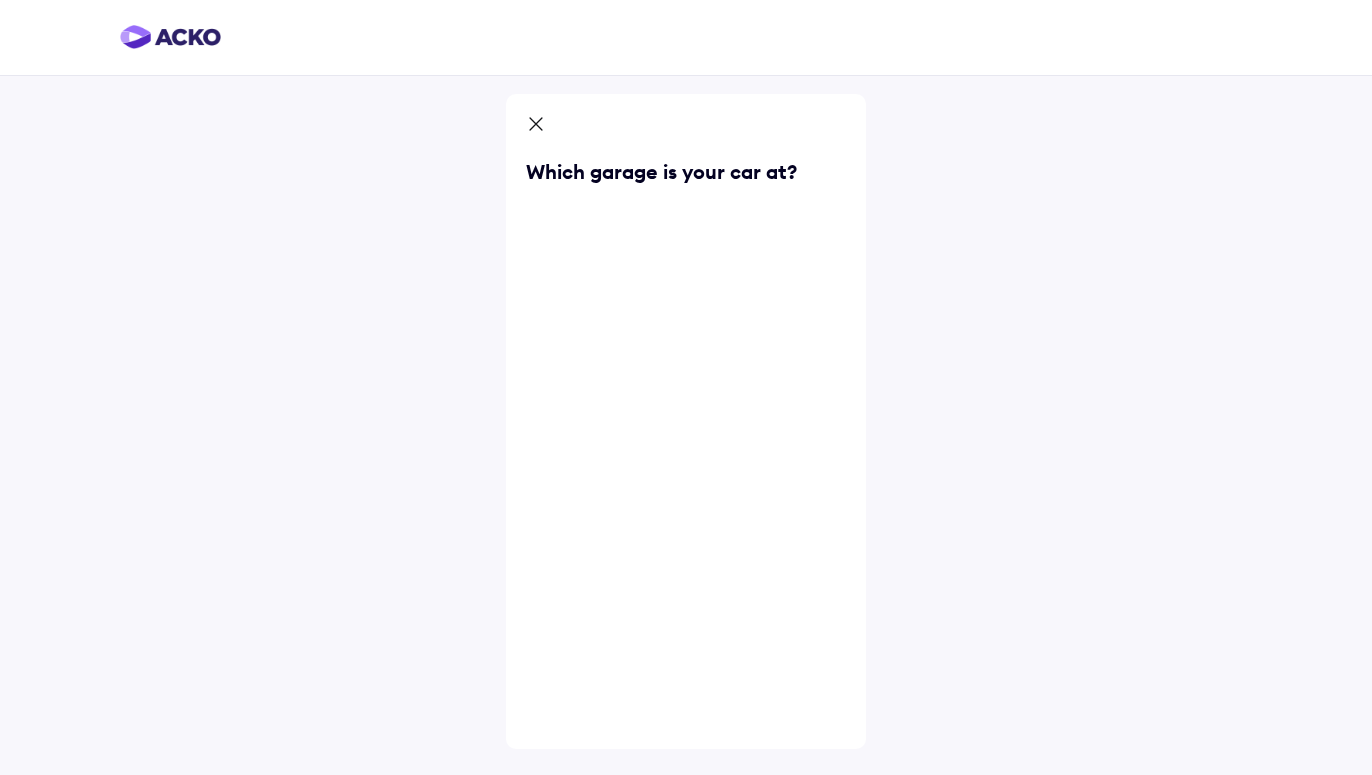 scroll, scrollTop: 0, scrollLeft: 0, axis: both 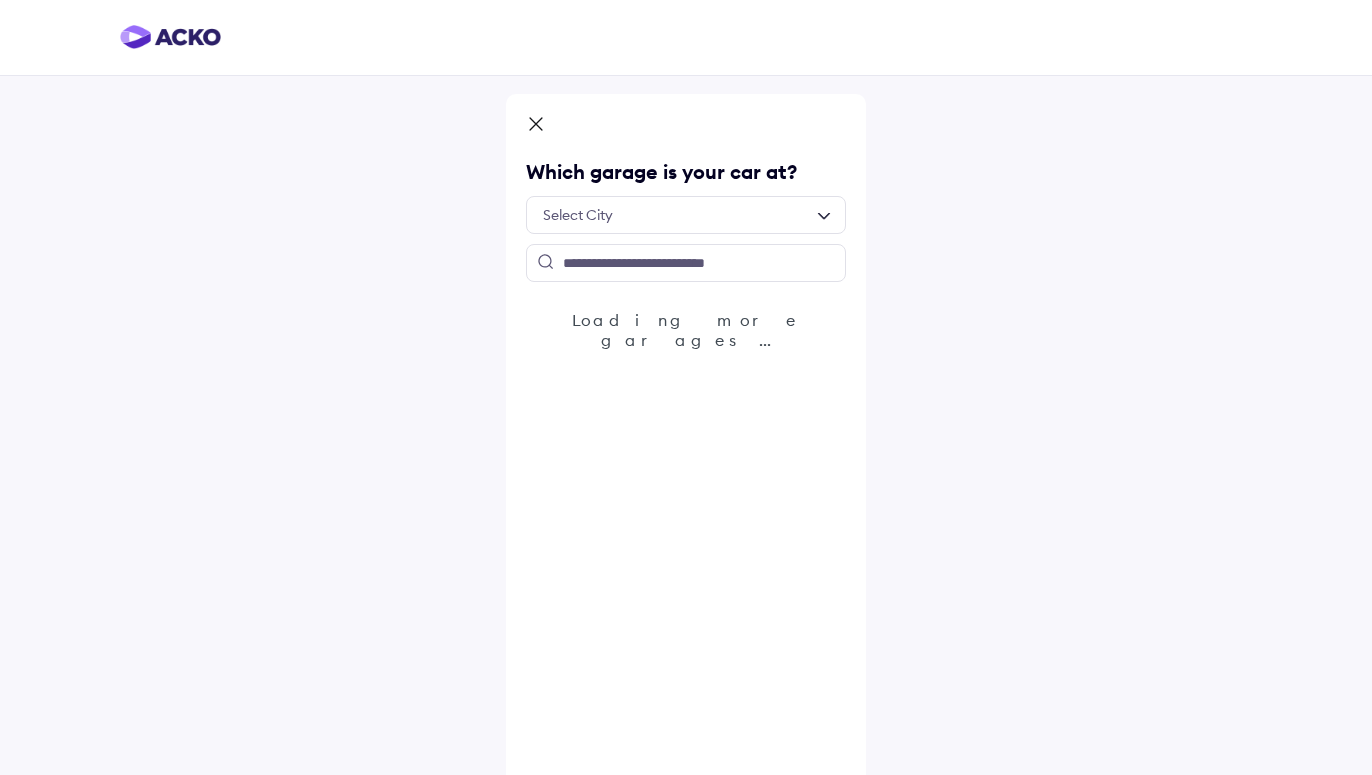 click at bounding box center (686, 215) 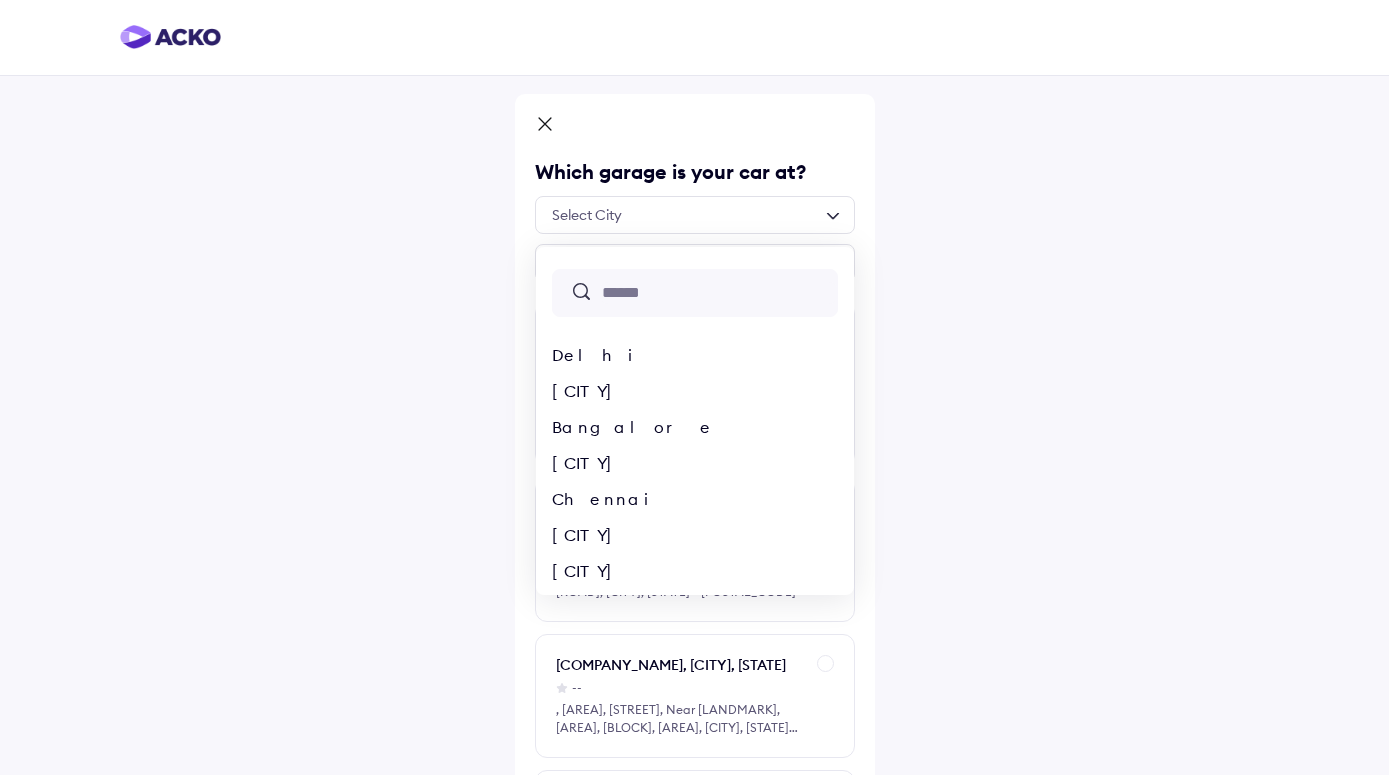 click at bounding box center (718, 293) 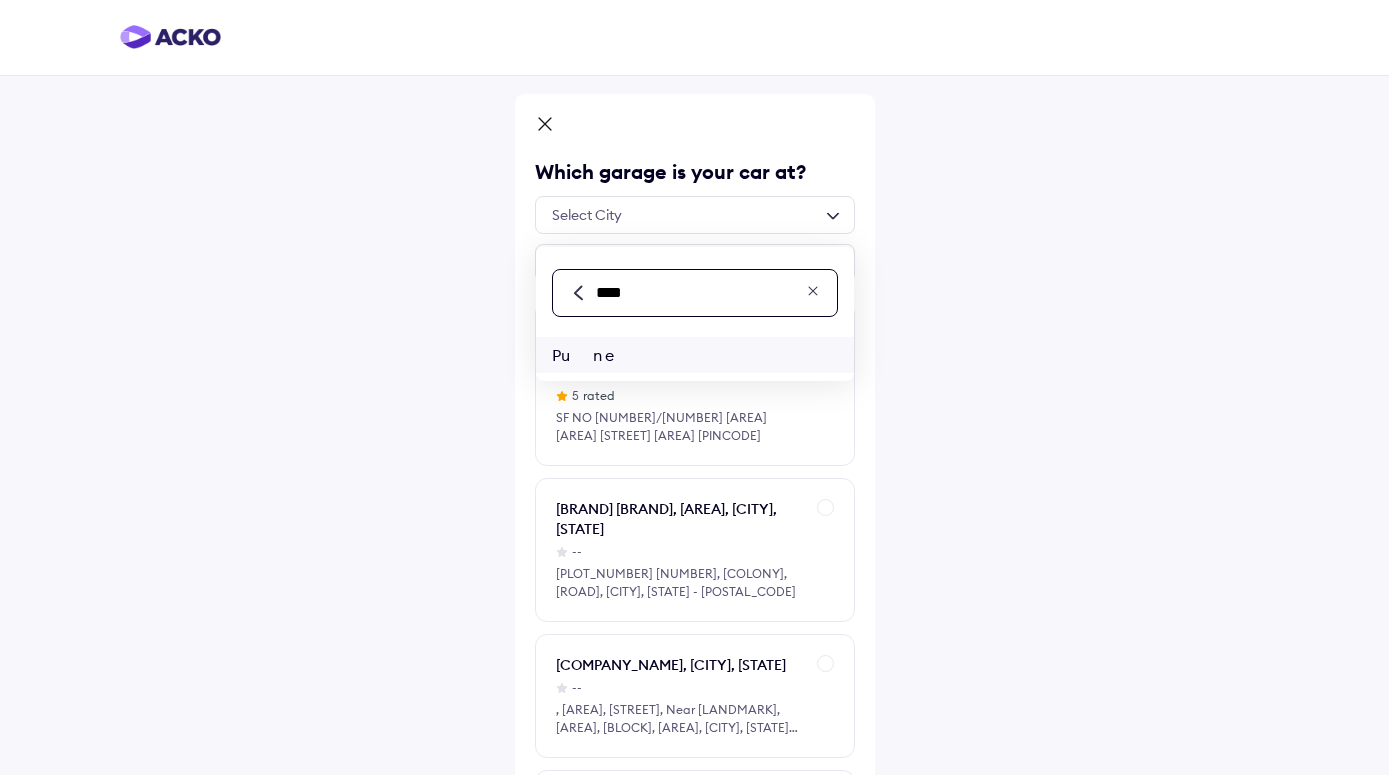 type on "****" 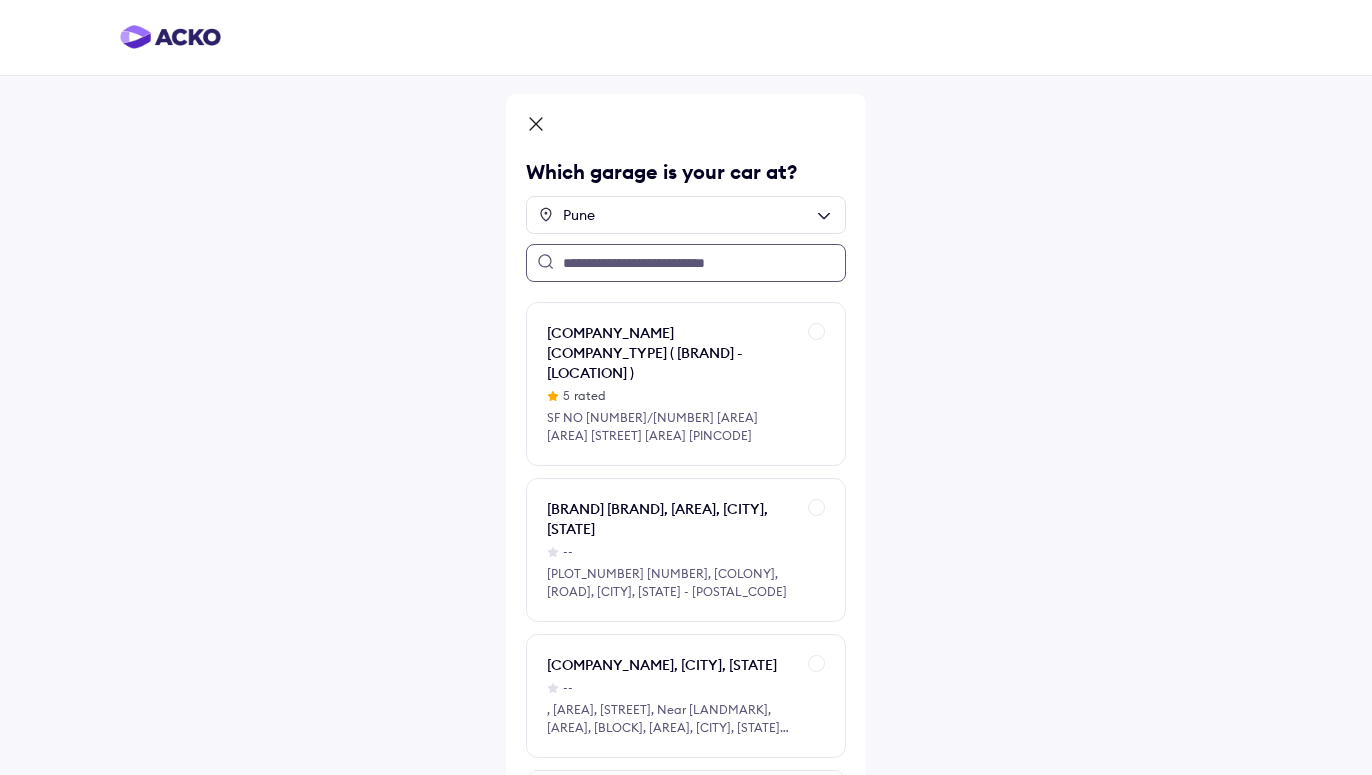 click at bounding box center (686, 263) 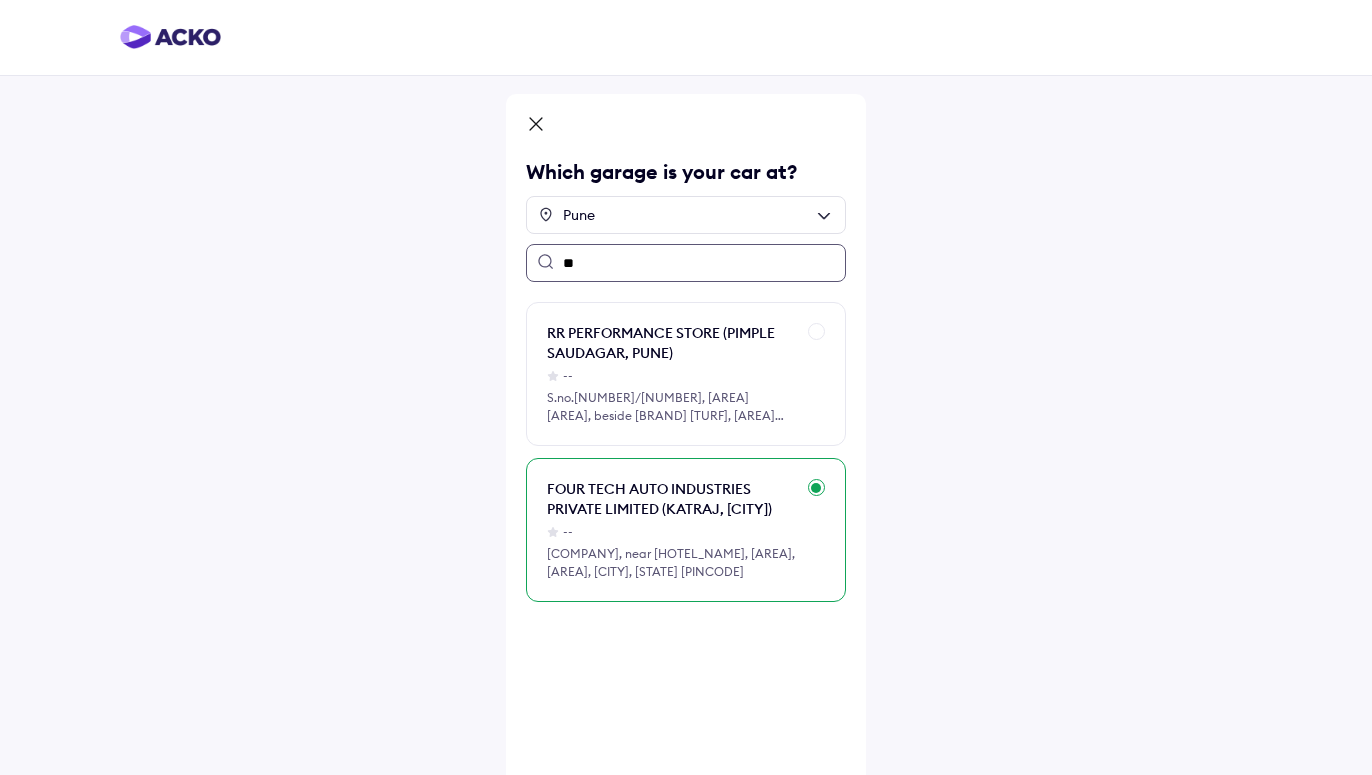type on "**" 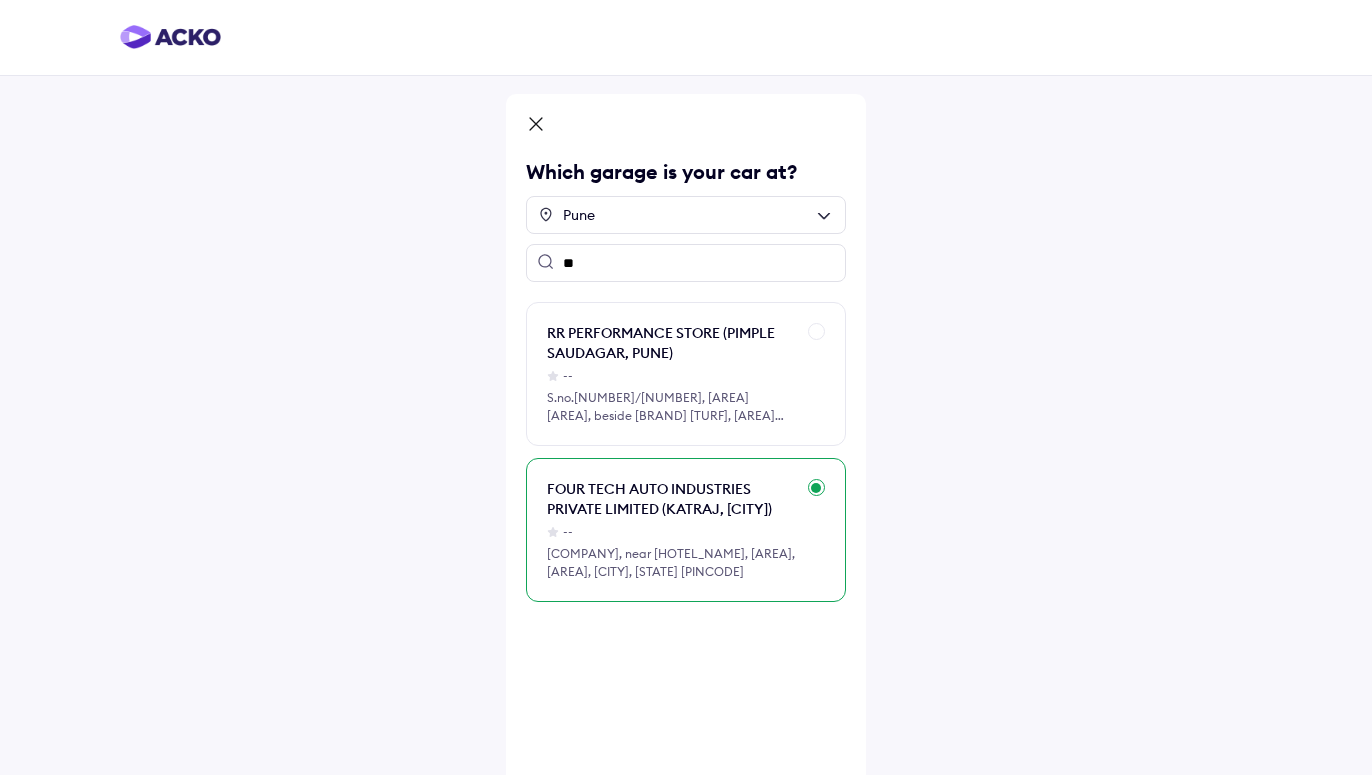 click on "FOUR TECH AUTO INDUSTRIES PRIVATE LIMITED (KATRAJ, [CITY])" at bounding box center (671, 499) 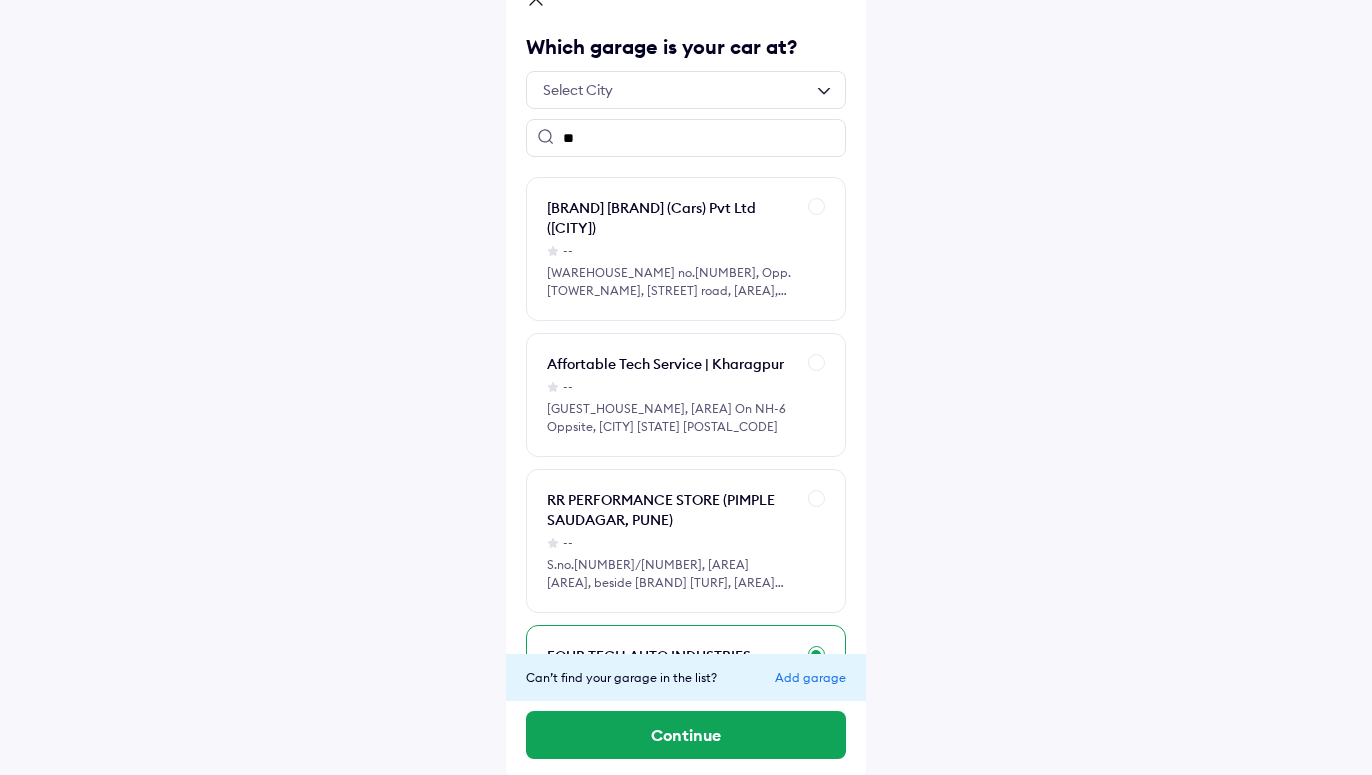 scroll, scrollTop: 129, scrollLeft: 0, axis: vertical 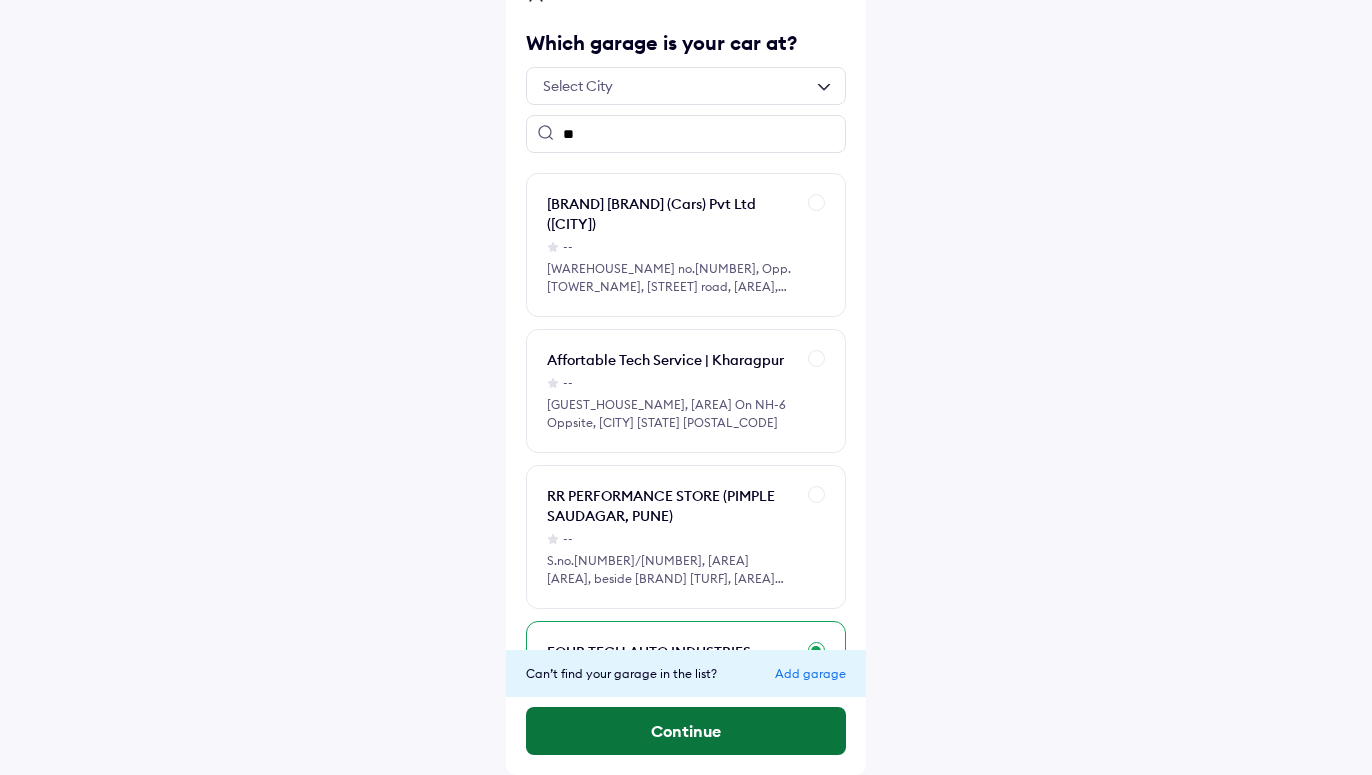 click on "Continue" at bounding box center [686, 731] 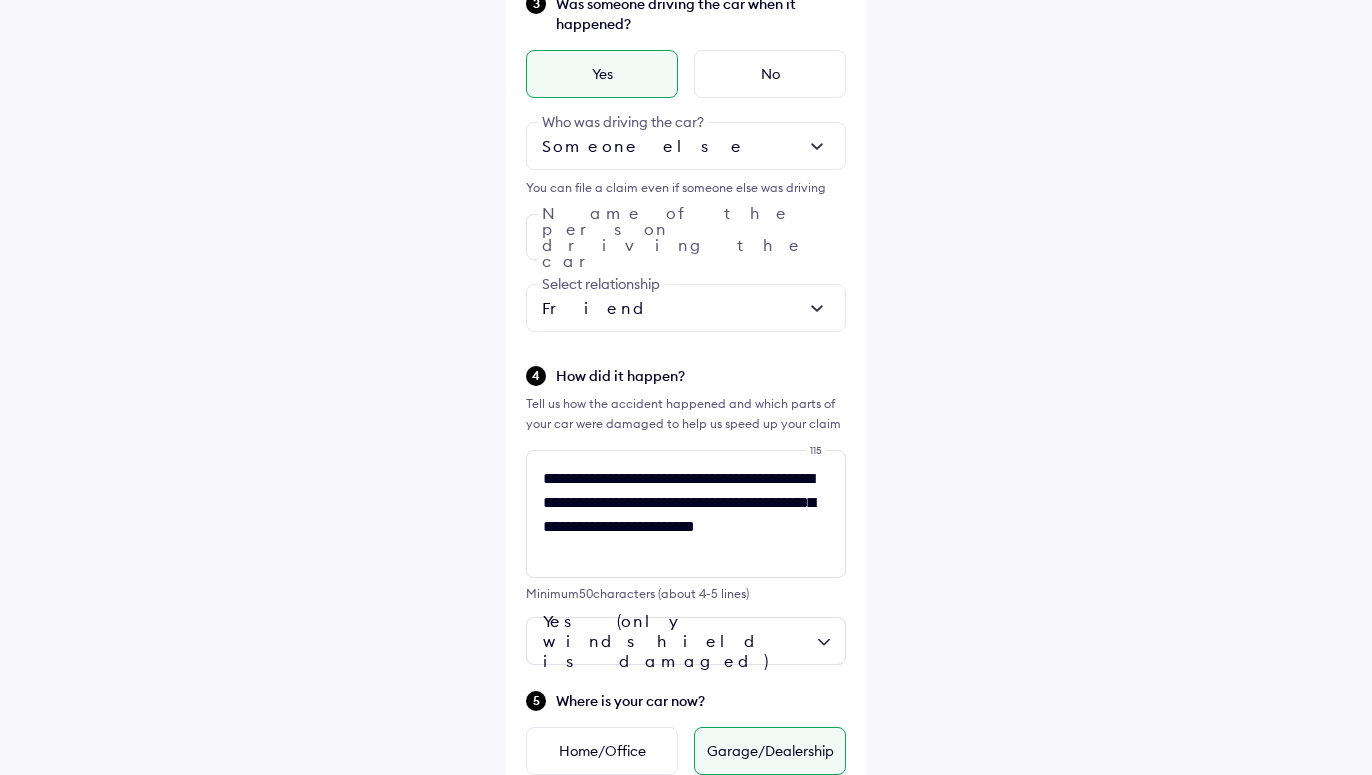 scroll, scrollTop: 856, scrollLeft: 0, axis: vertical 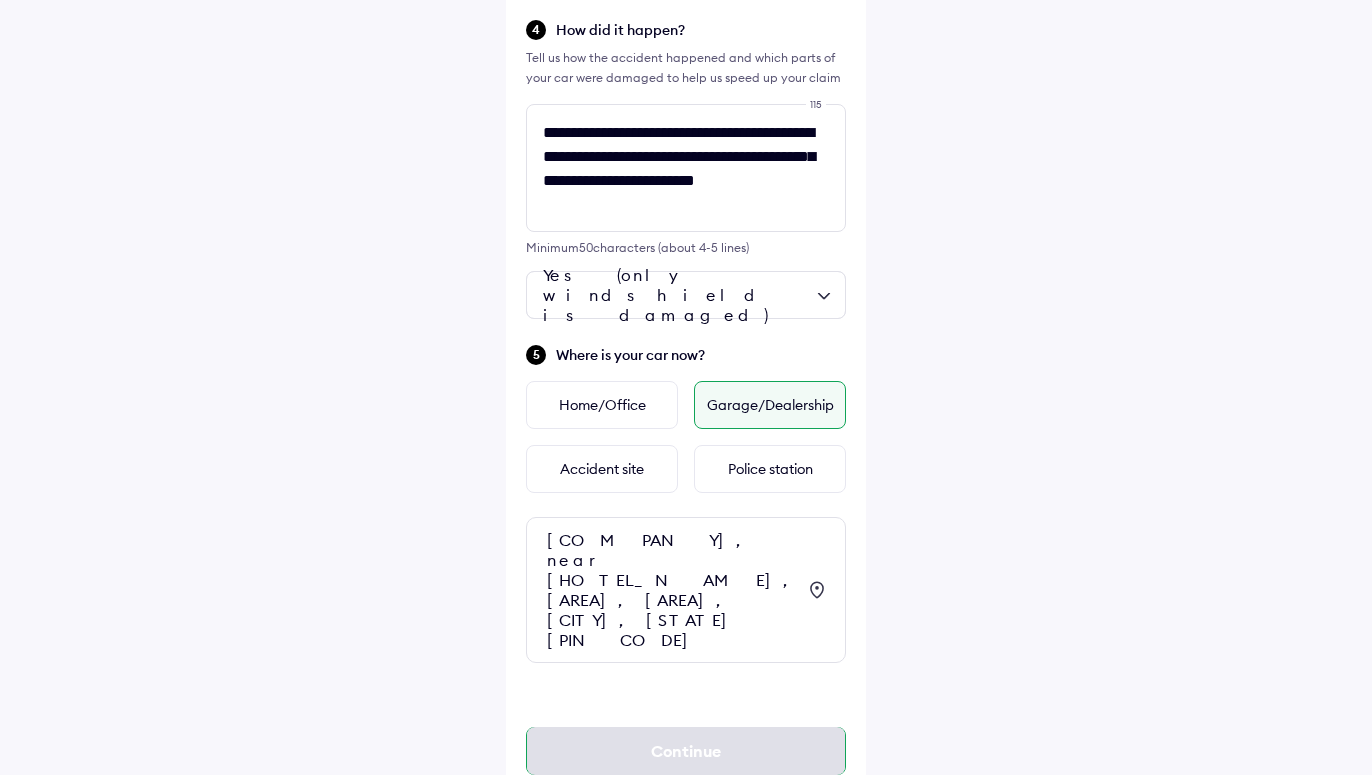 click on "Continue" at bounding box center (686, 751) 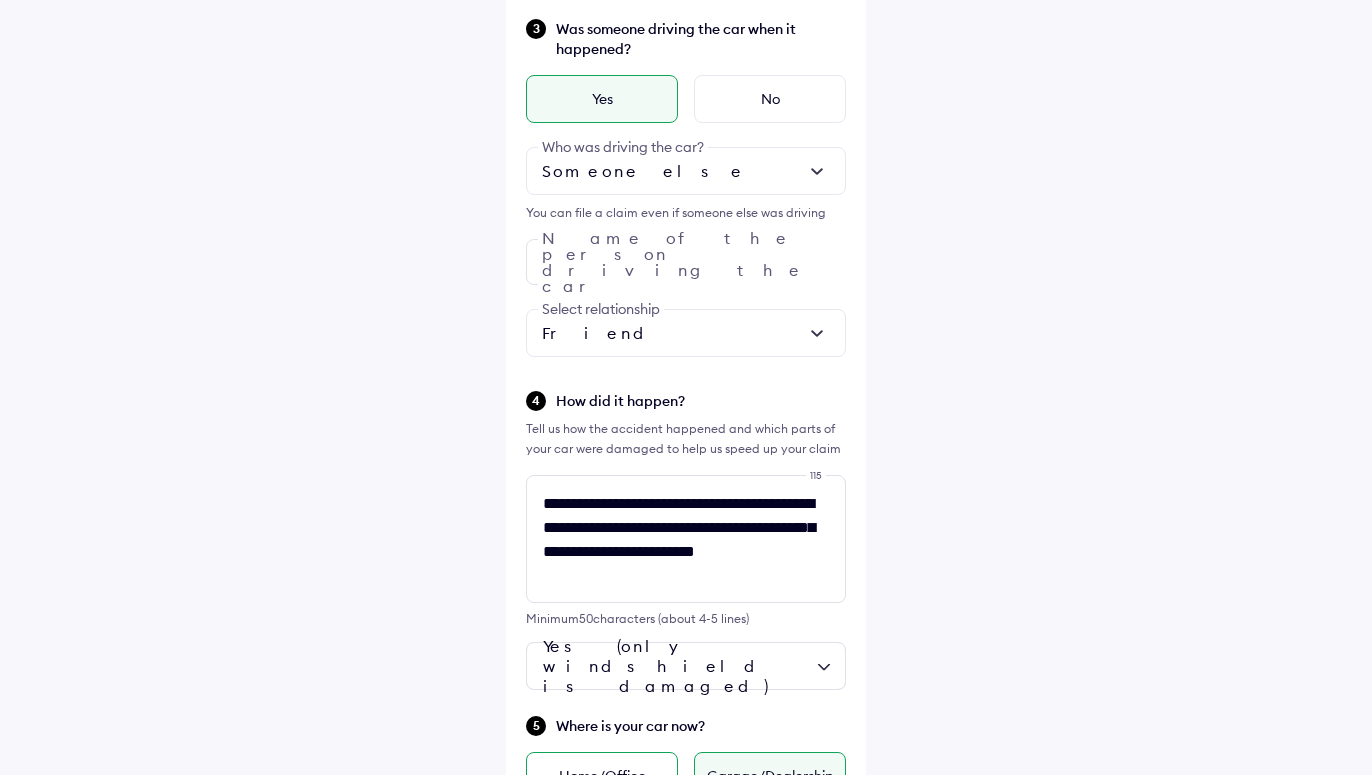 scroll, scrollTop: 448, scrollLeft: 0, axis: vertical 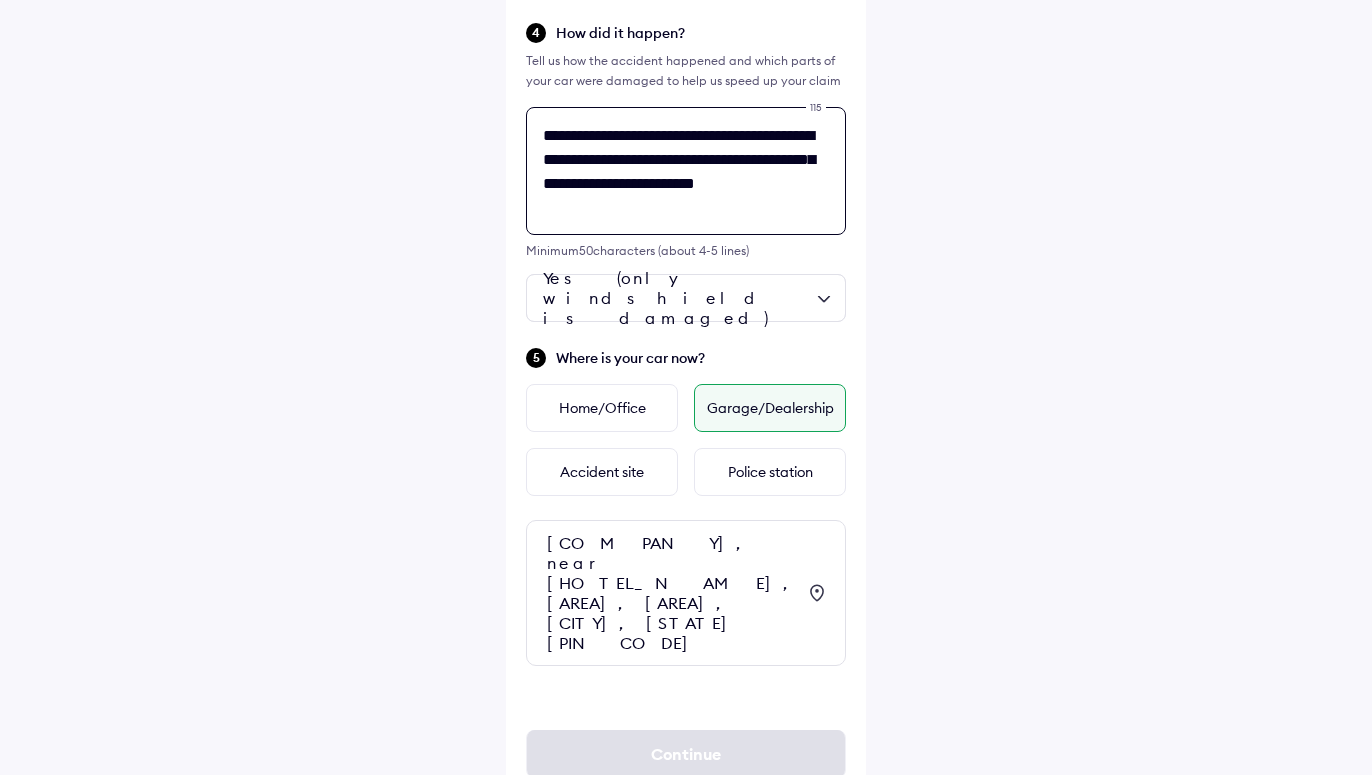 drag, startPoint x: 656, startPoint y: 516, endPoint x: 574, endPoint y: 490, distance: 86.023254 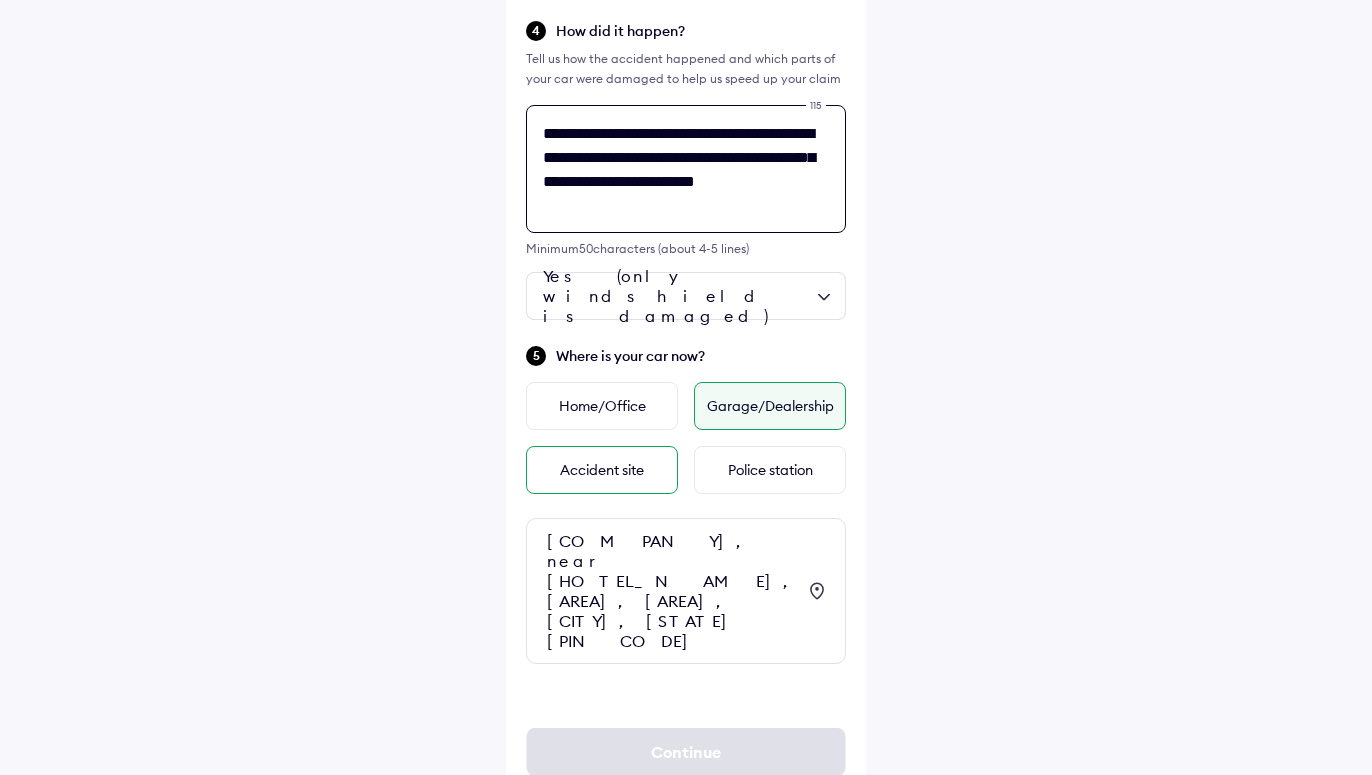 scroll, scrollTop: 856, scrollLeft: 0, axis: vertical 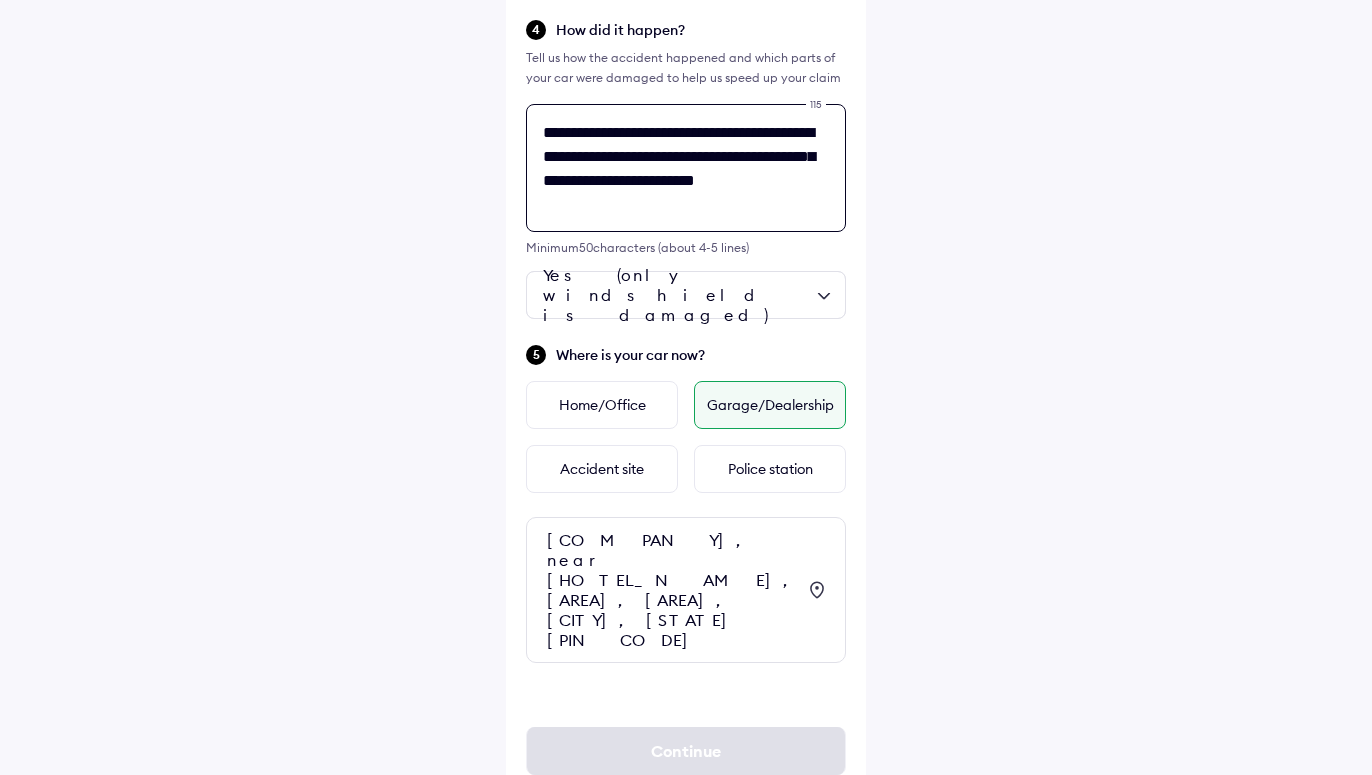 click on "**********" at bounding box center [686, 168] 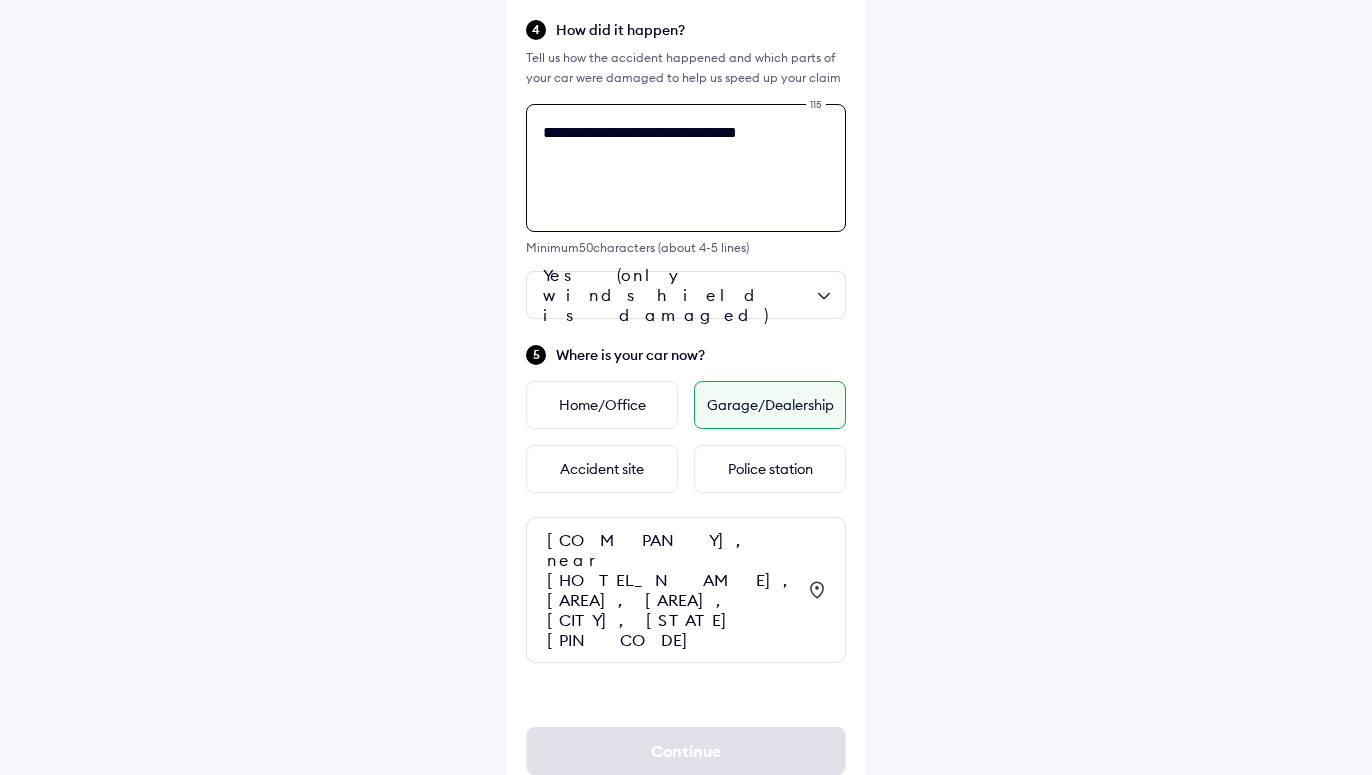 scroll, scrollTop: 784, scrollLeft: 0, axis: vertical 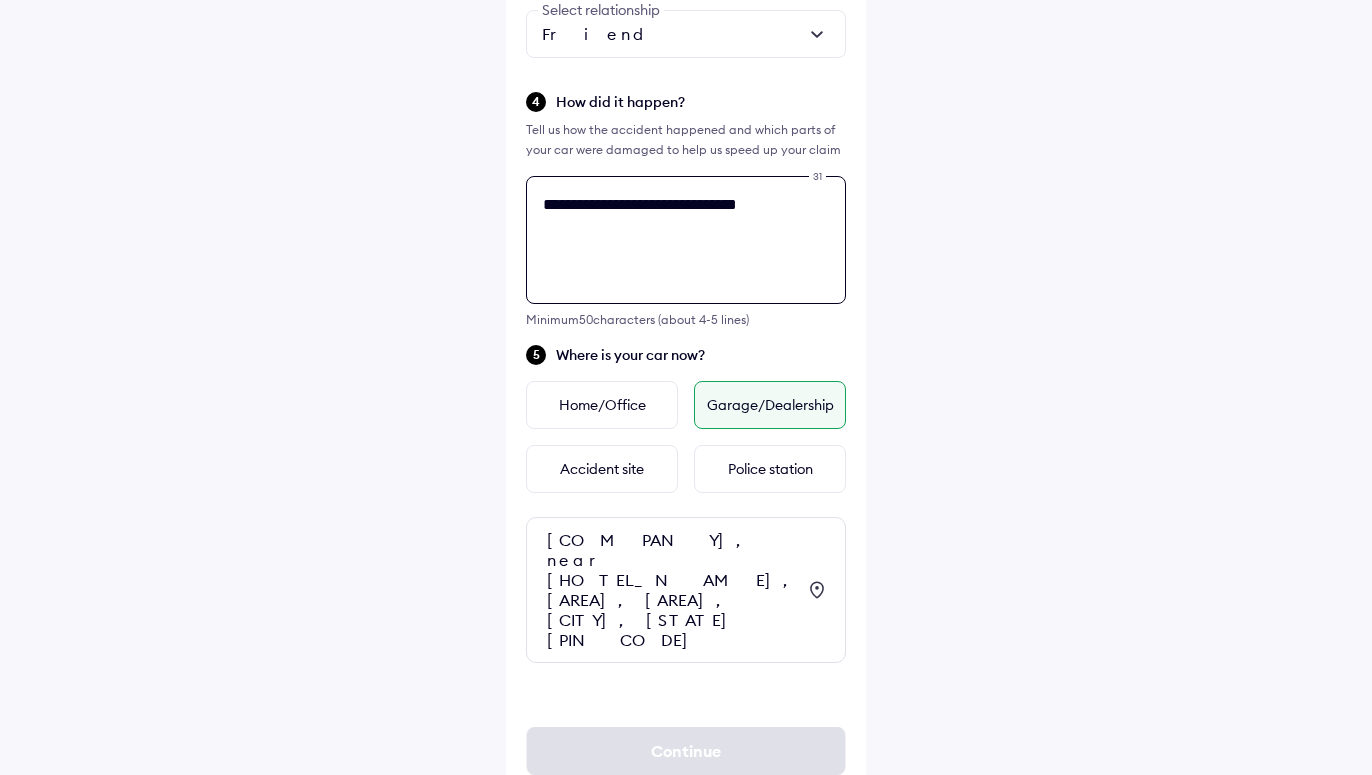 drag, startPoint x: 807, startPoint y: 193, endPoint x: 456, endPoint y: 213, distance: 351.56934 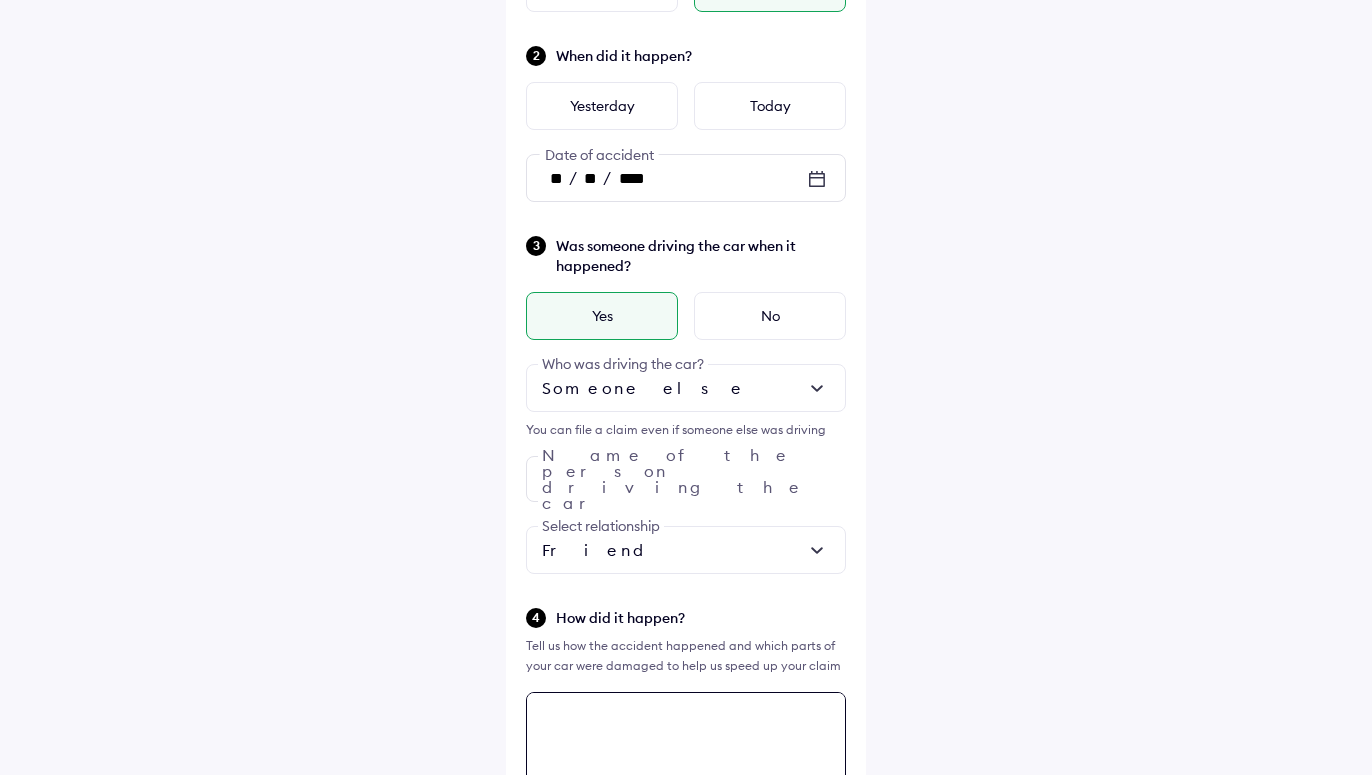 scroll, scrollTop: 306, scrollLeft: 0, axis: vertical 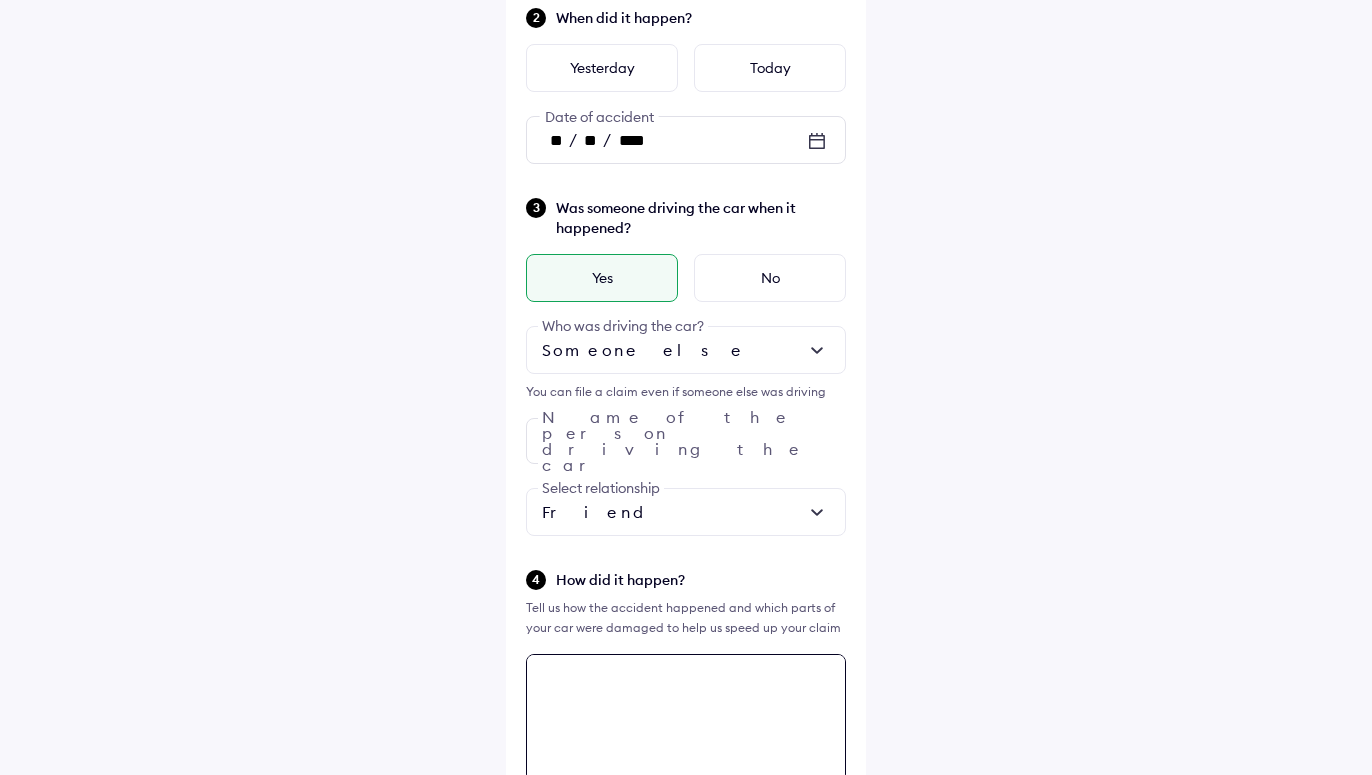 type 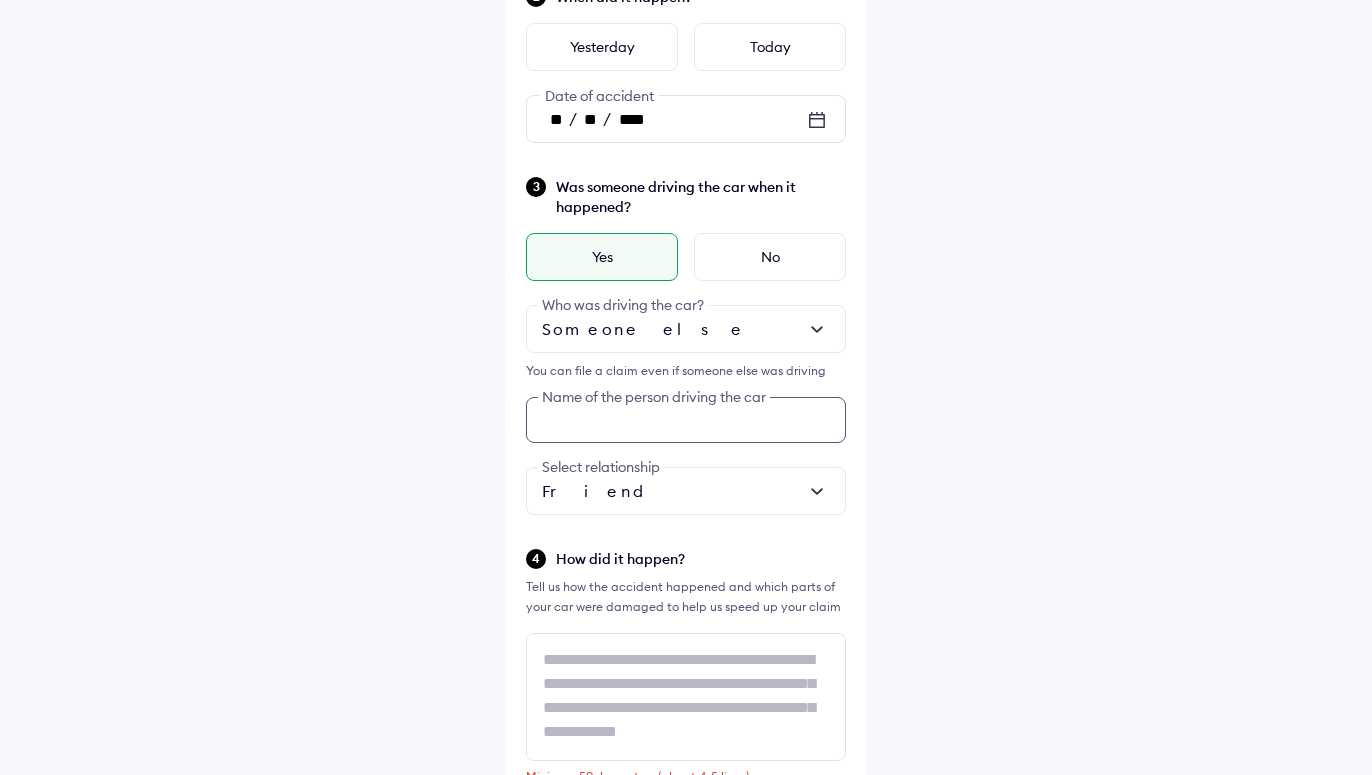 click at bounding box center (686, 420) 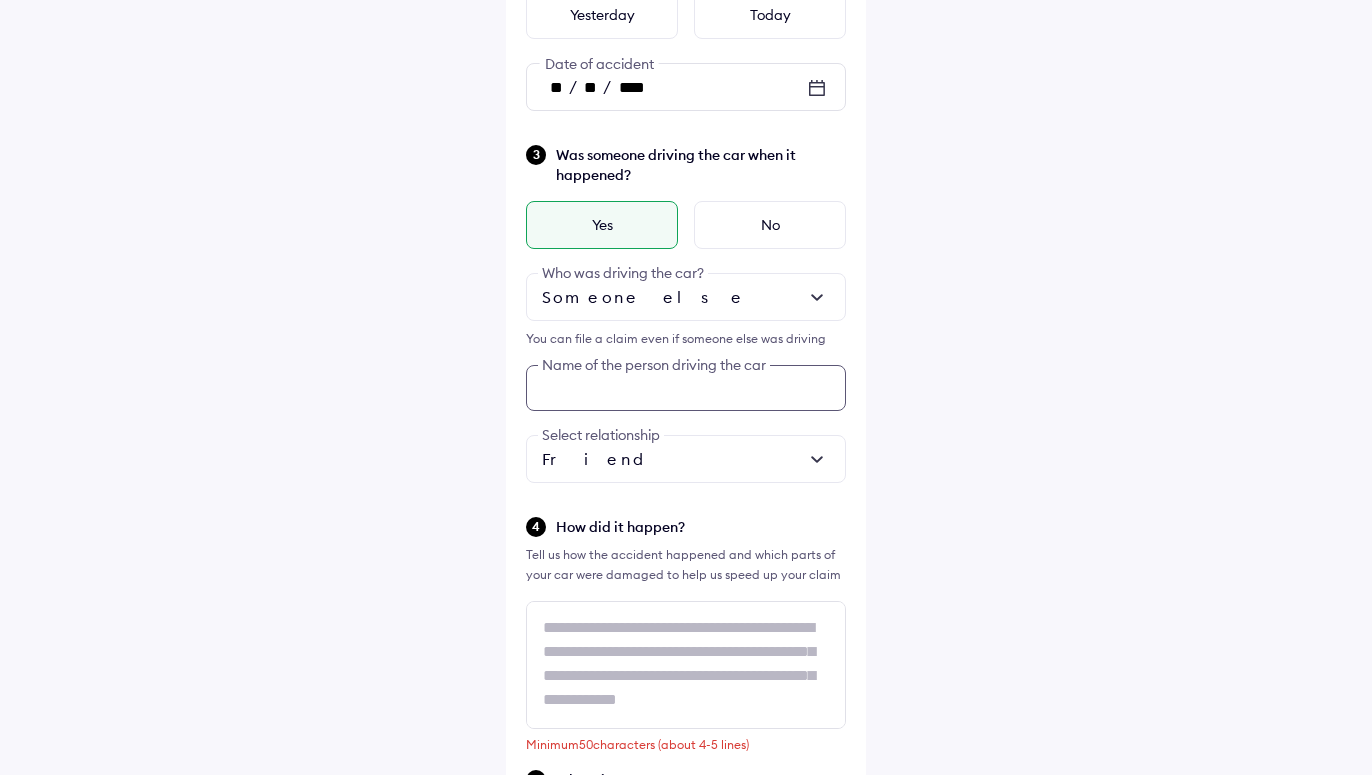 scroll, scrollTop: 360, scrollLeft: 0, axis: vertical 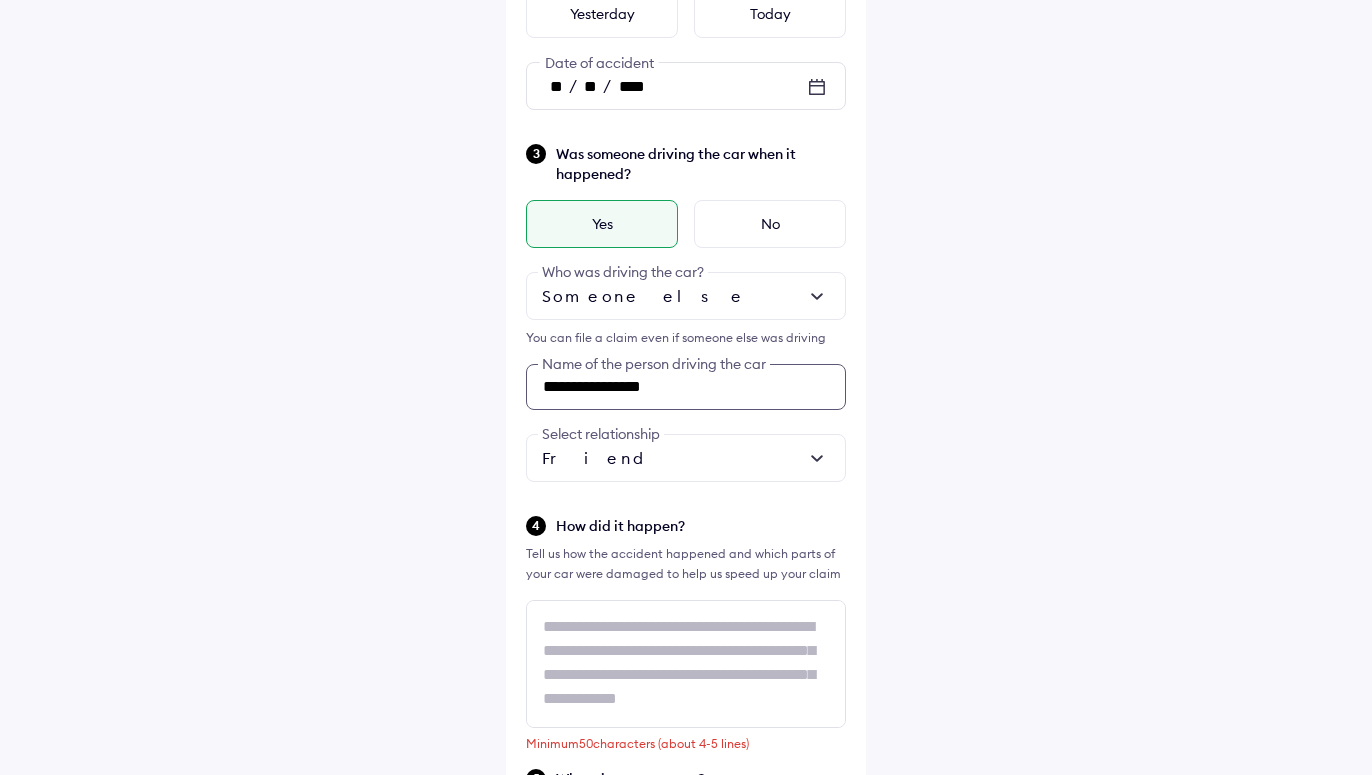 click on "**********" at bounding box center [686, 387] 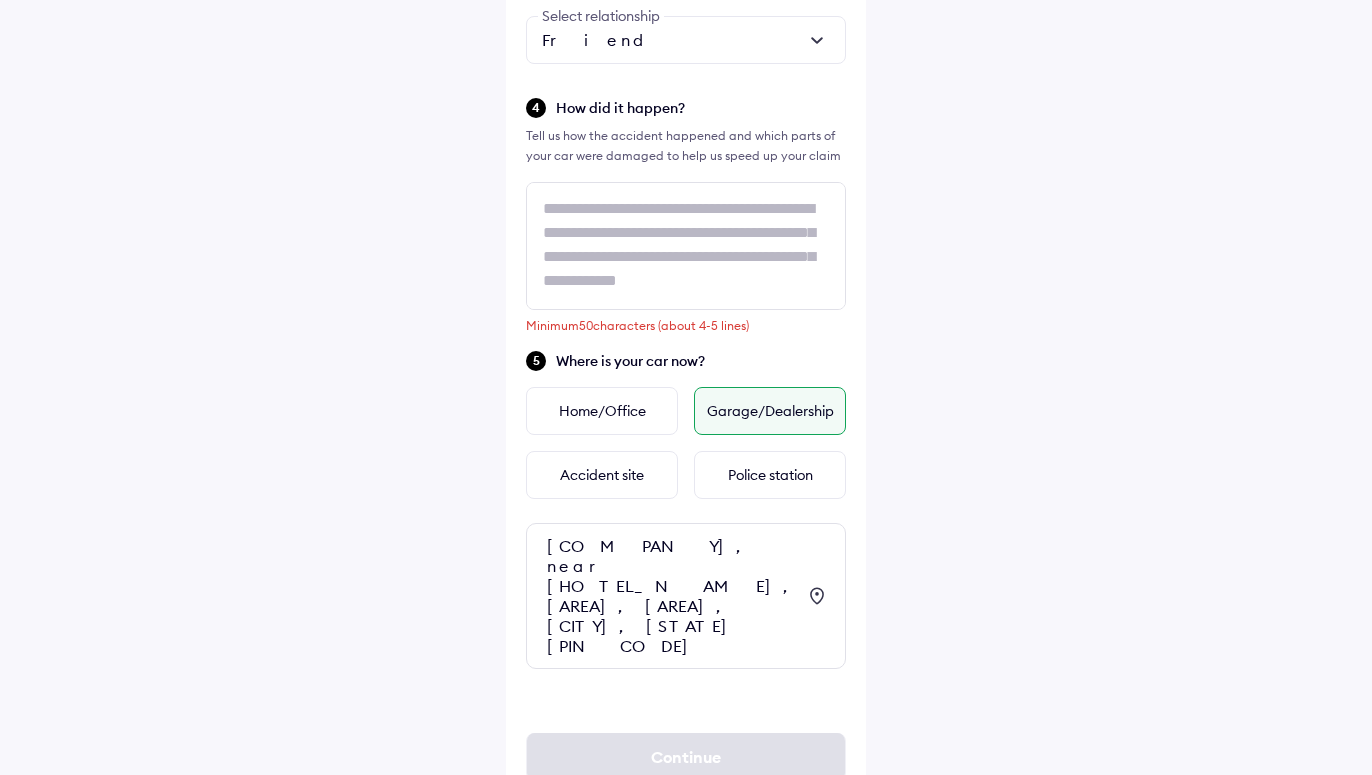 scroll, scrollTop: 784, scrollLeft: 0, axis: vertical 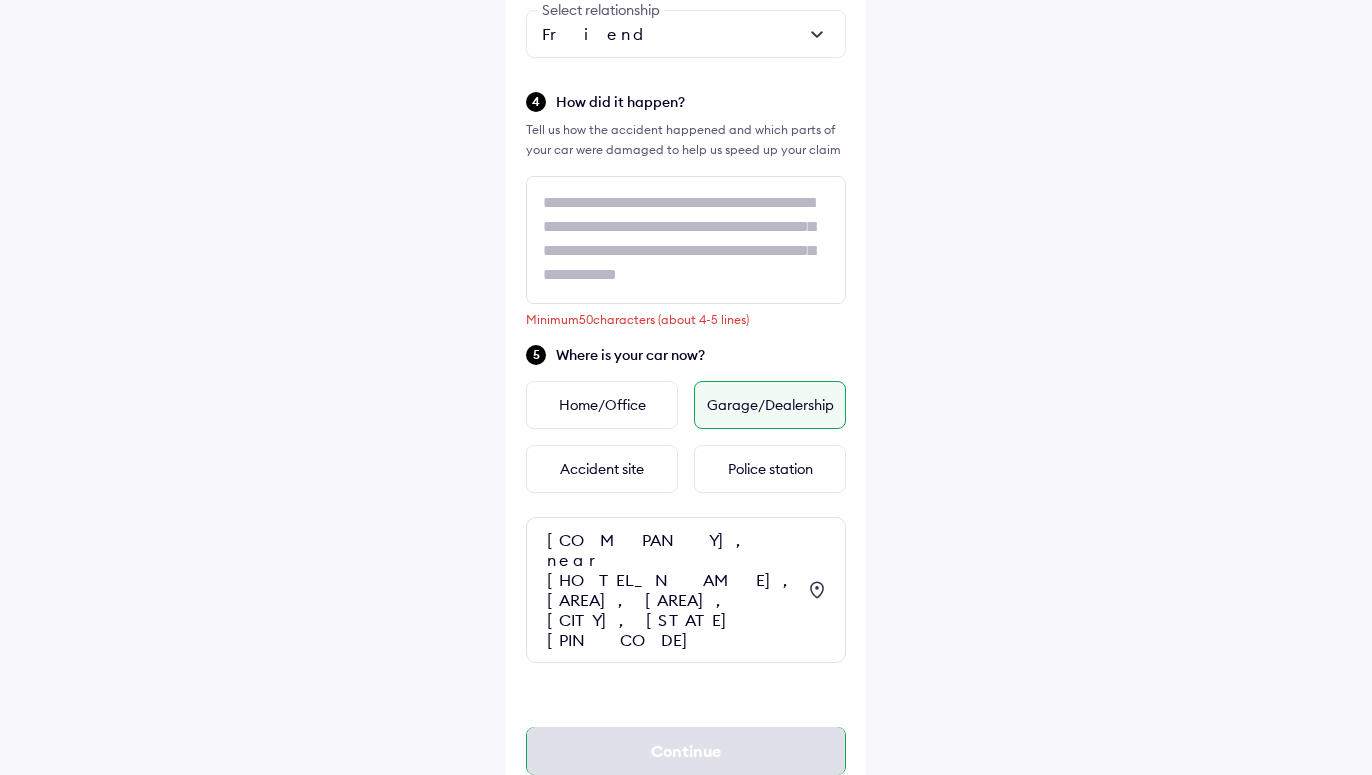 type on "**********" 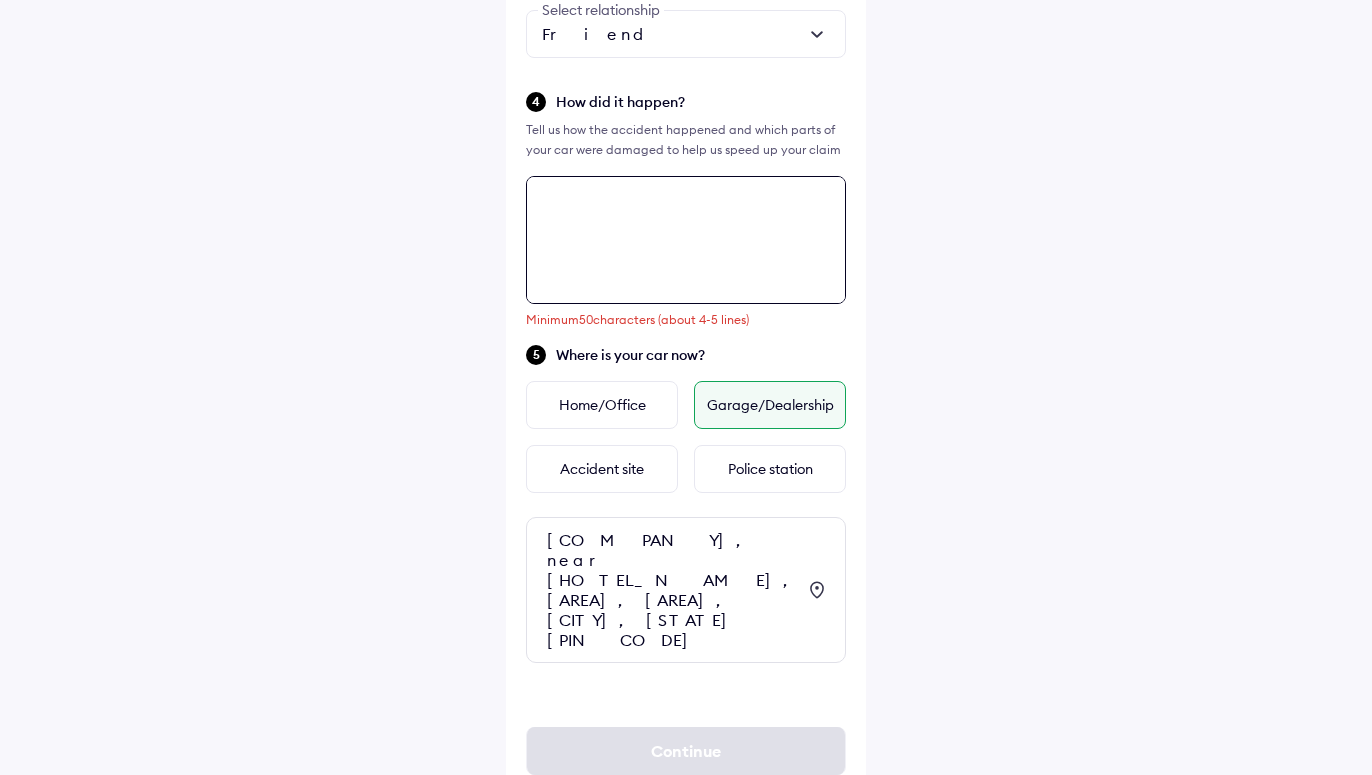 click at bounding box center [686, 240] 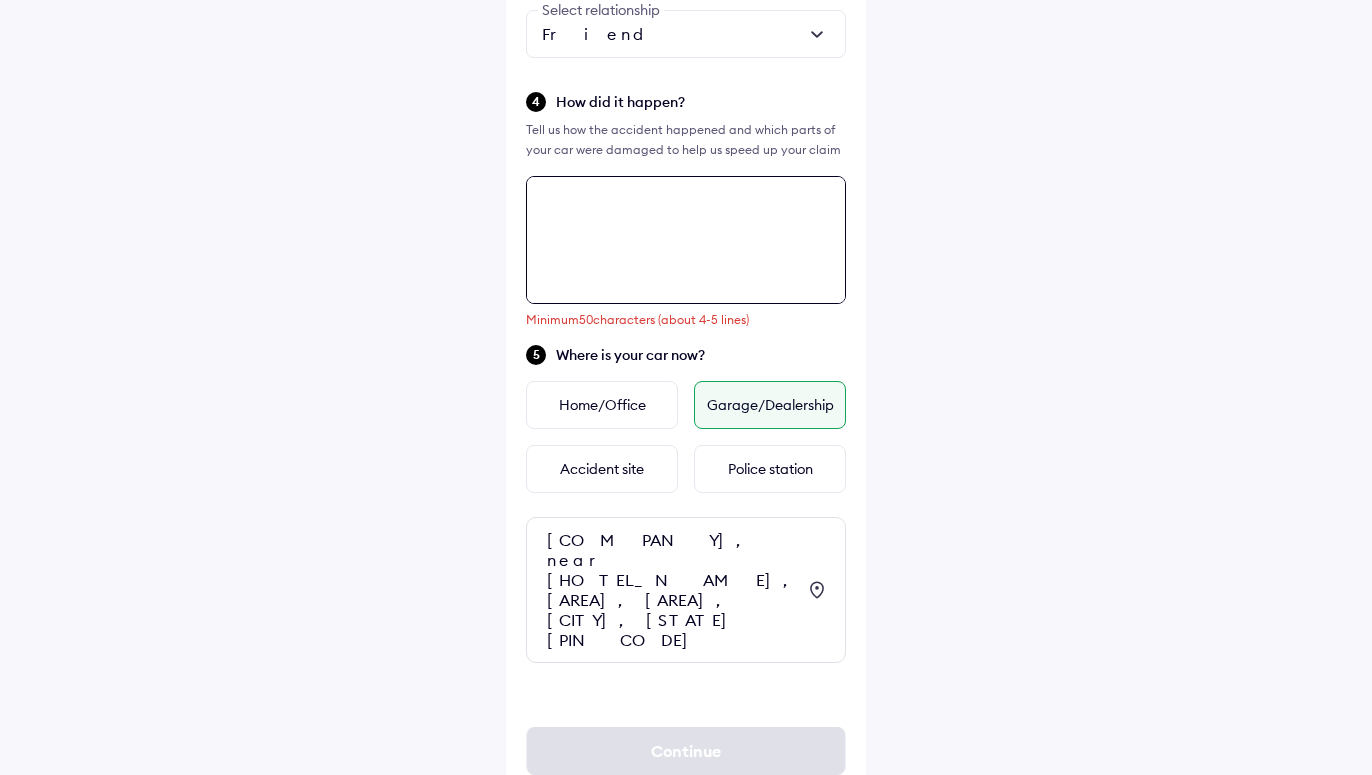 paste on "**********" 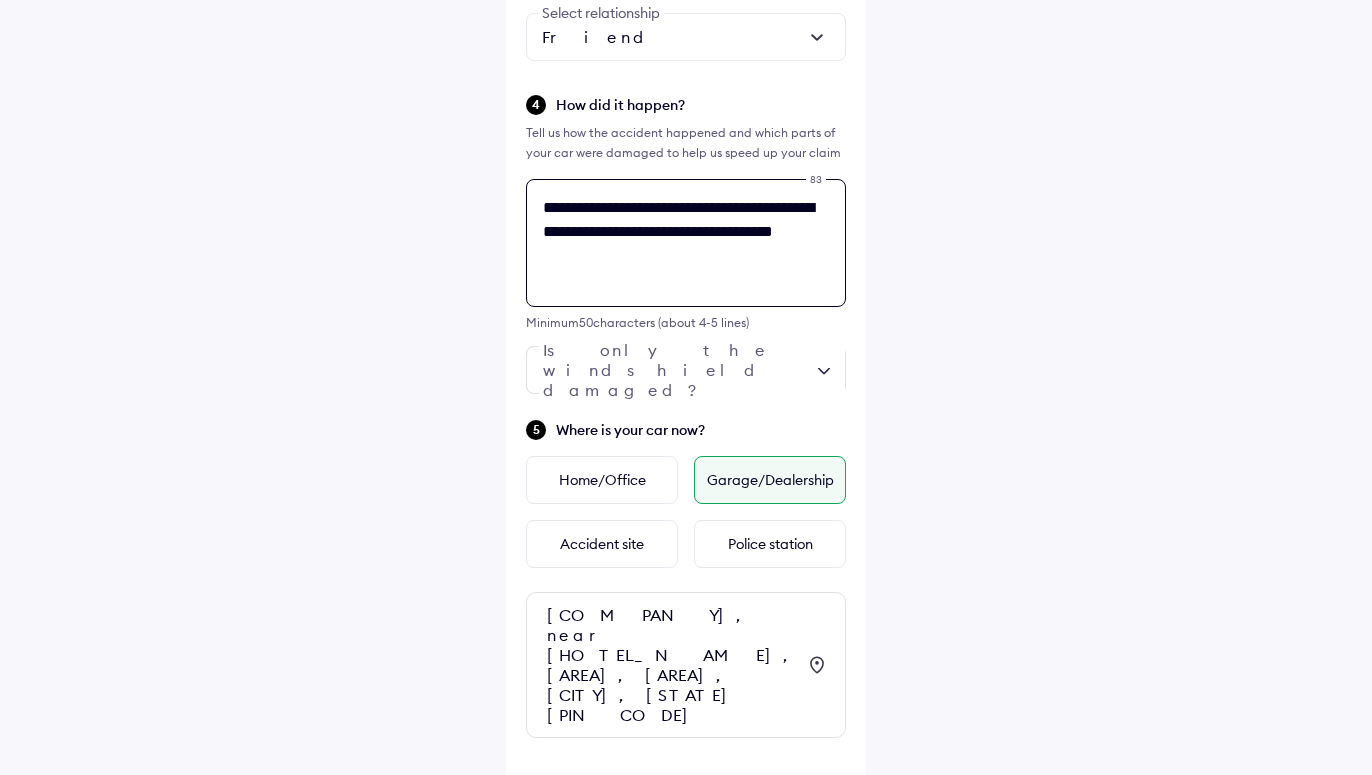 scroll, scrollTop: 784, scrollLeft: 0, axis: vertical 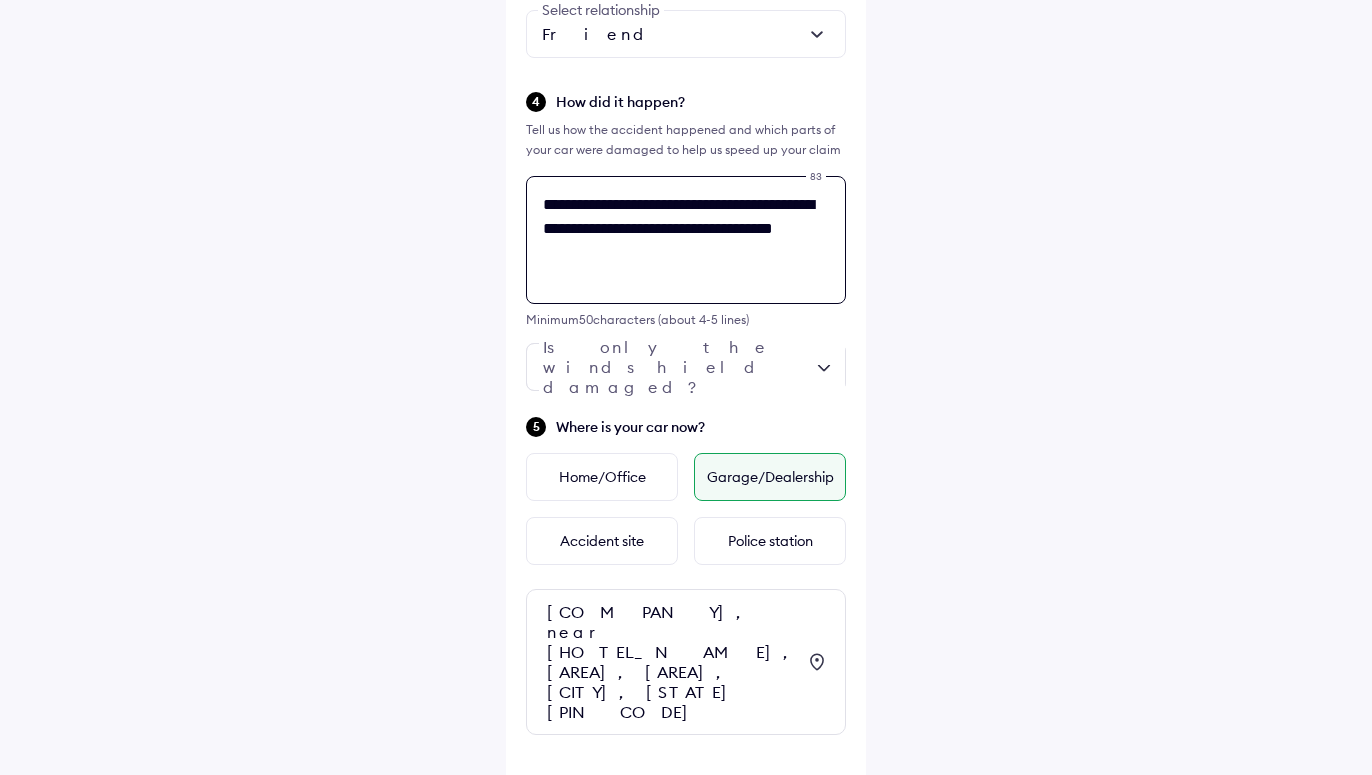 click on "**********" at bounding box center (686, 240) 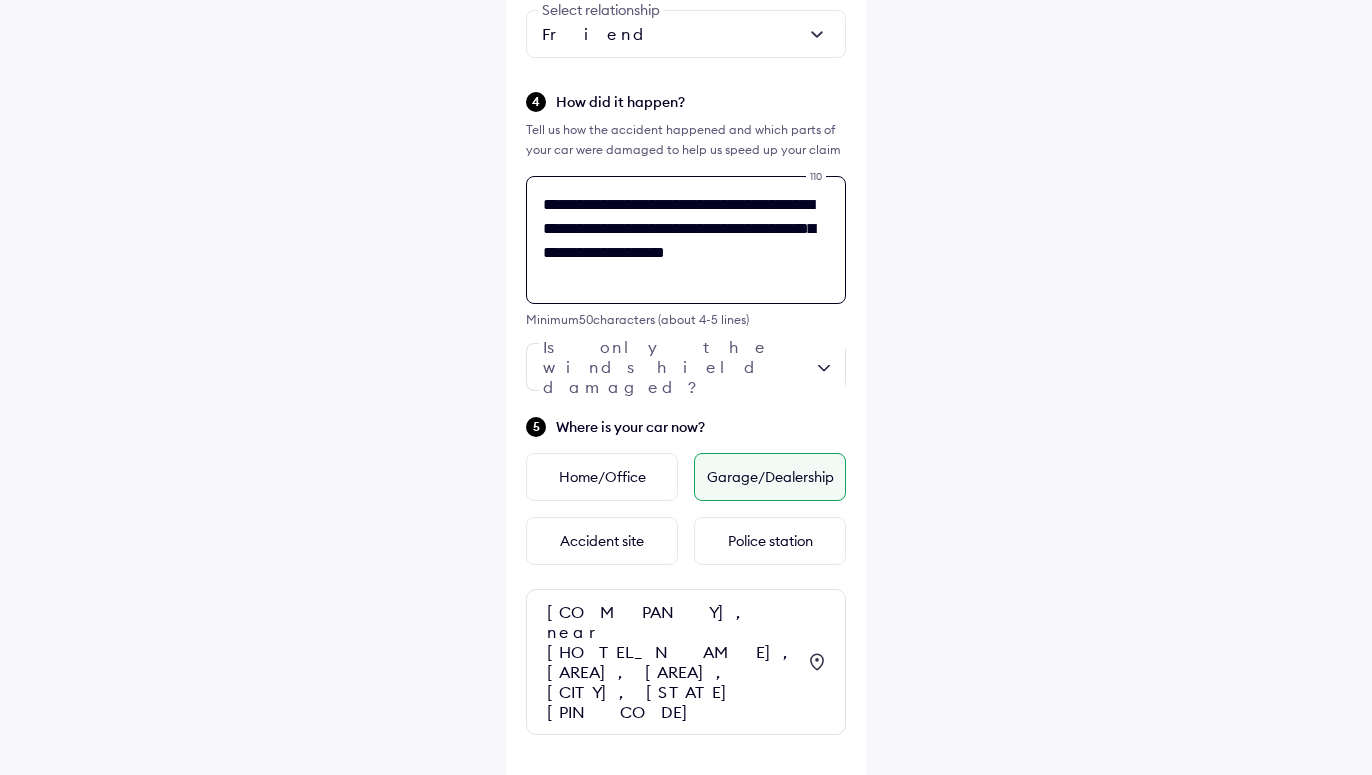 scroll, scrollTop: 2, scrollLeft: 0, axis: vertical 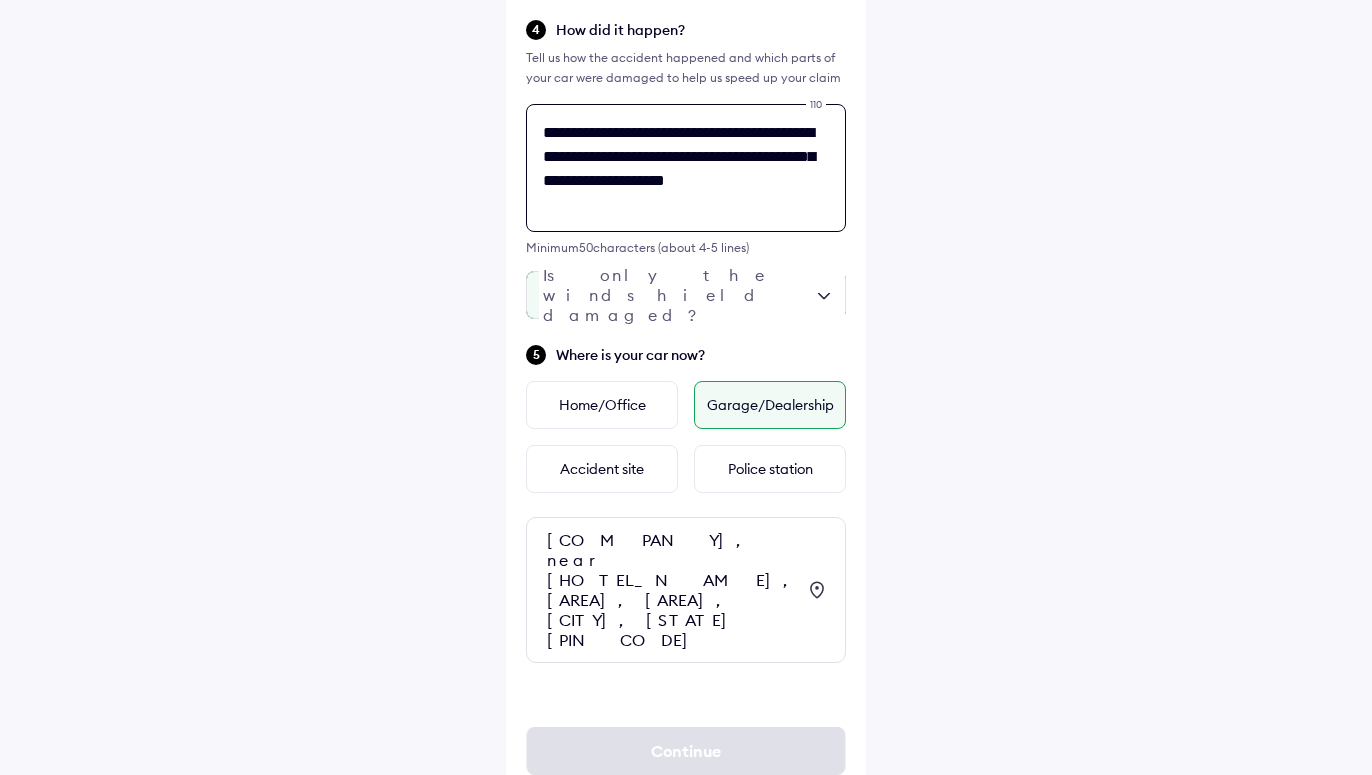type on "**********" 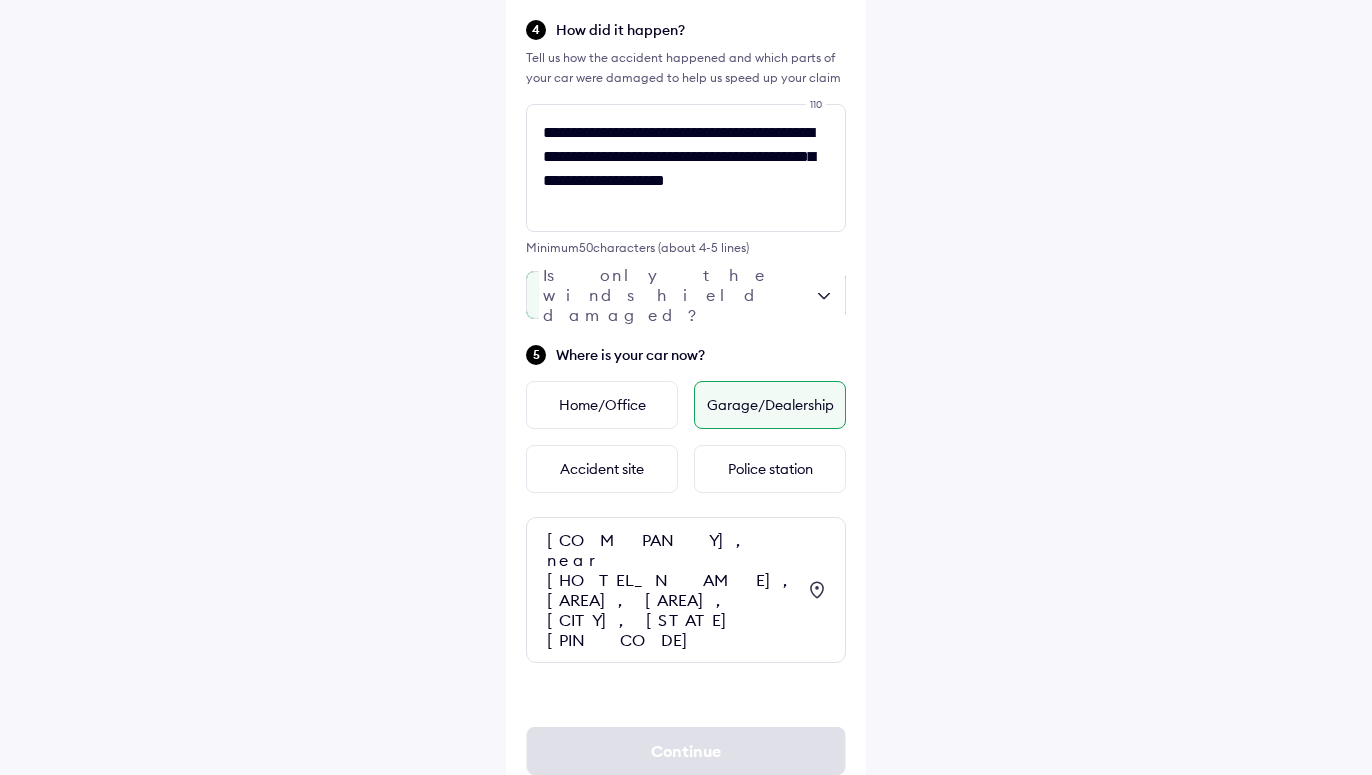 click at bounding box center (686, 295) 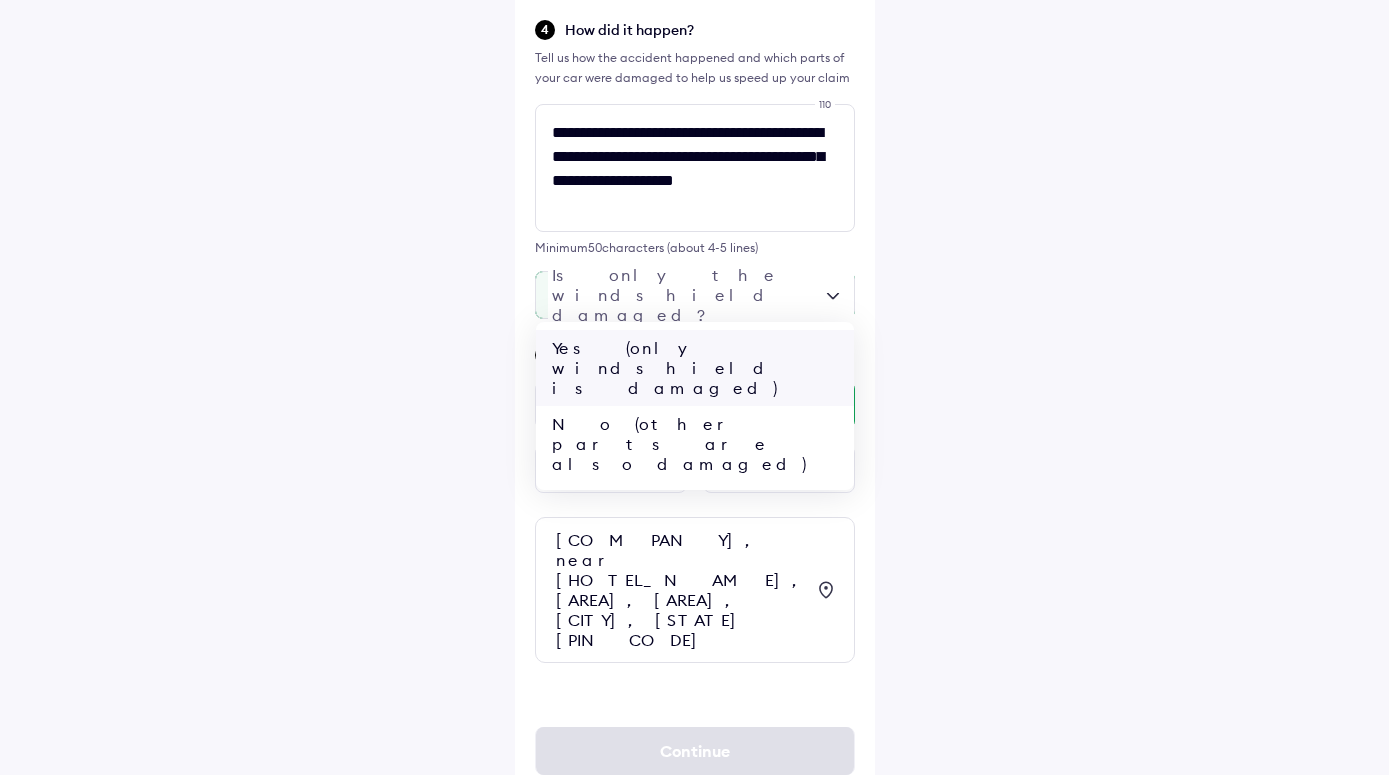 click on "Yes (only windshield is damaged)" at bounding box center [695, 368] 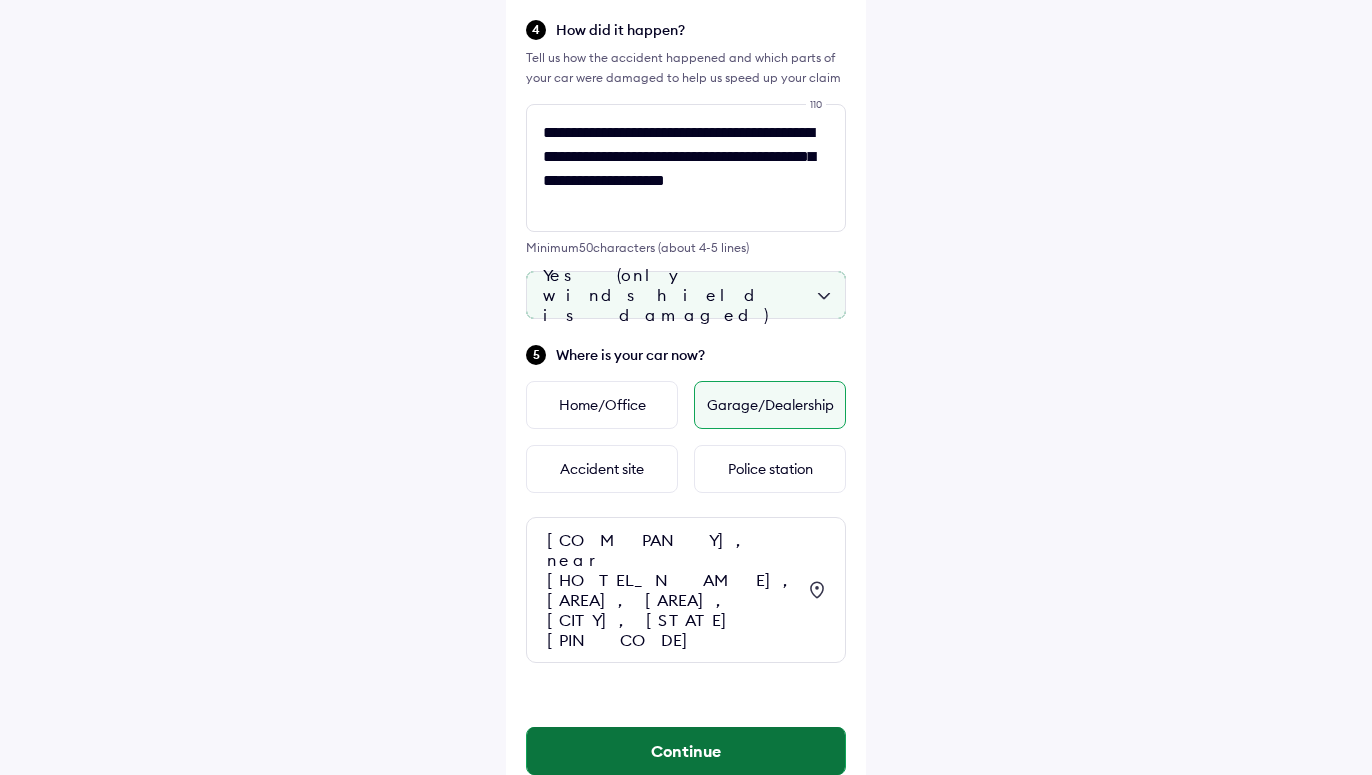 click on "Continue" at bounding box center (686, 751) 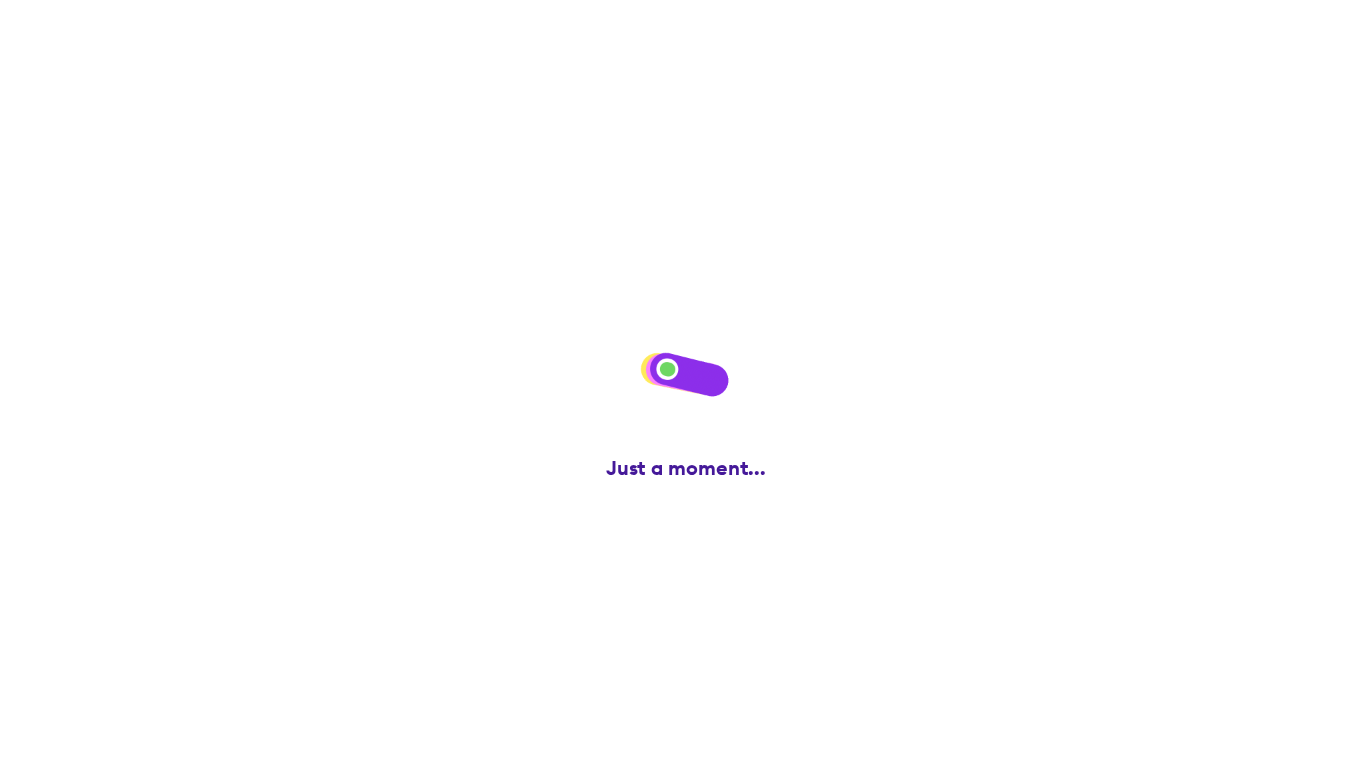 scroll, scrollTop: 0, scrollLeft: 0, axis: both 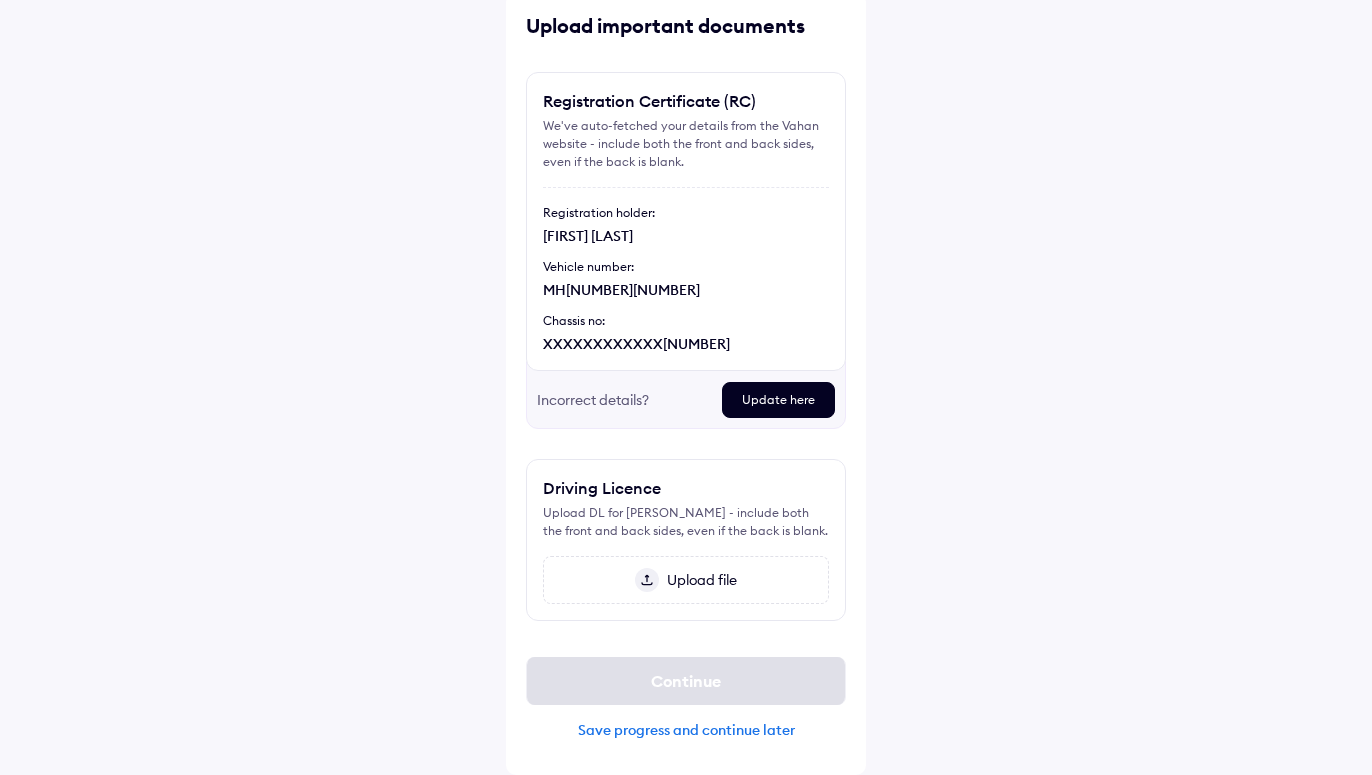 click on "Update here" at bounding box center [778, 400] 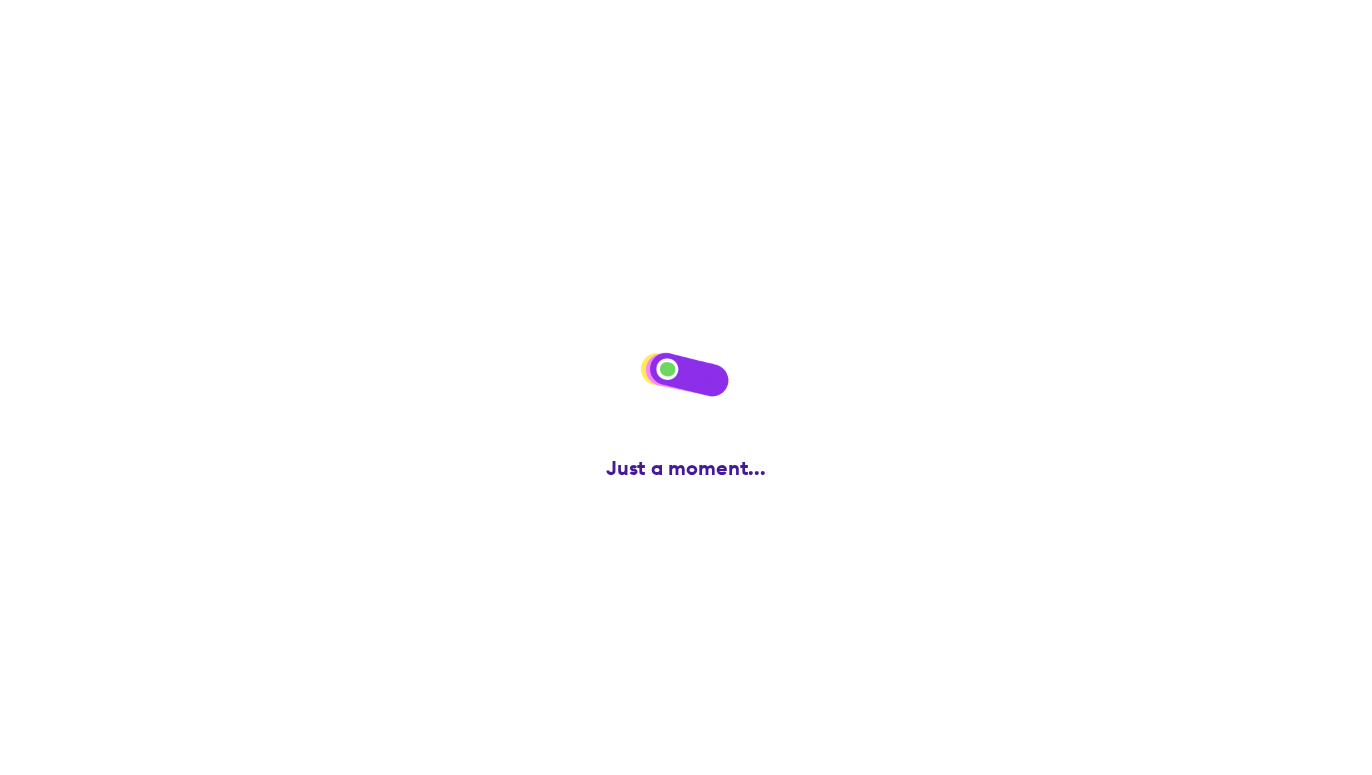 scroll, scrollTop: 0, scrollLeft: 0, axis: both 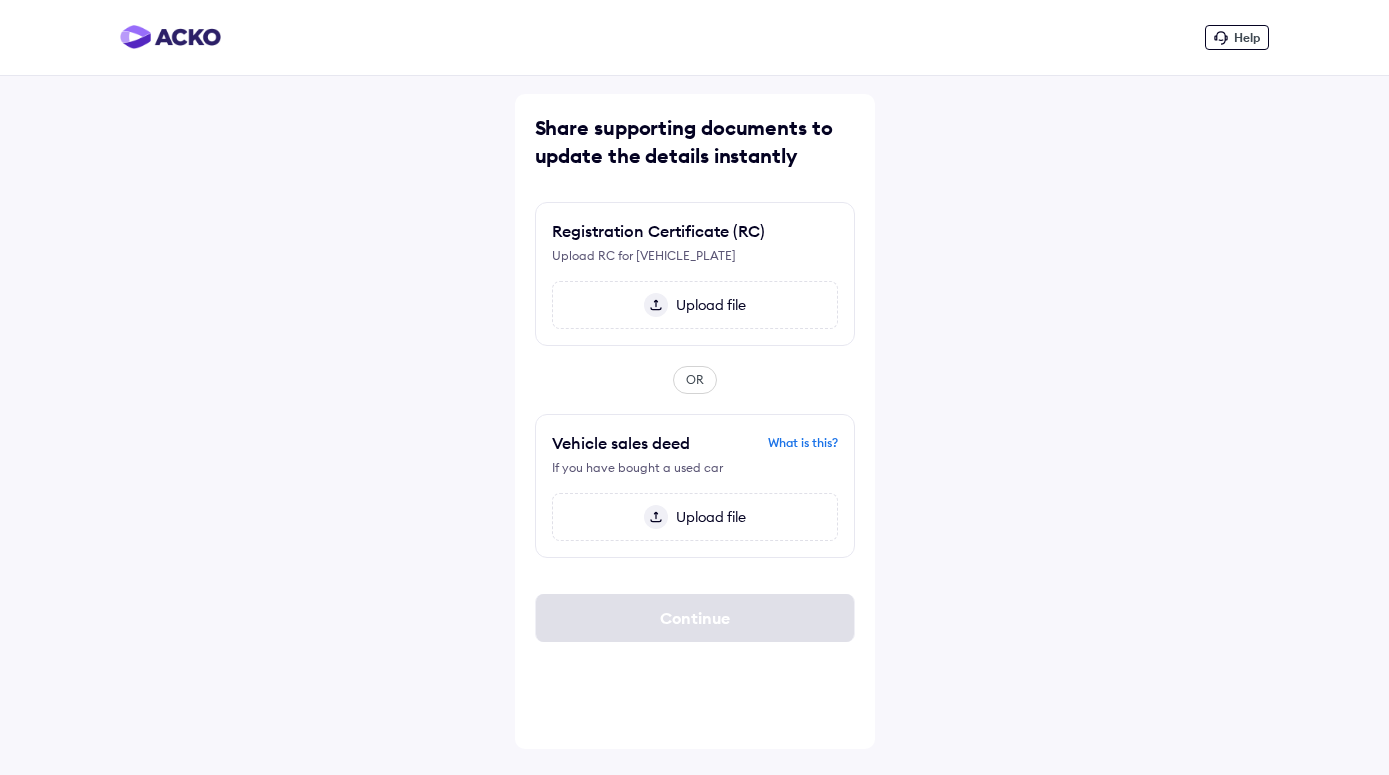 click on "Upload file" at bounding box center (695, 305) 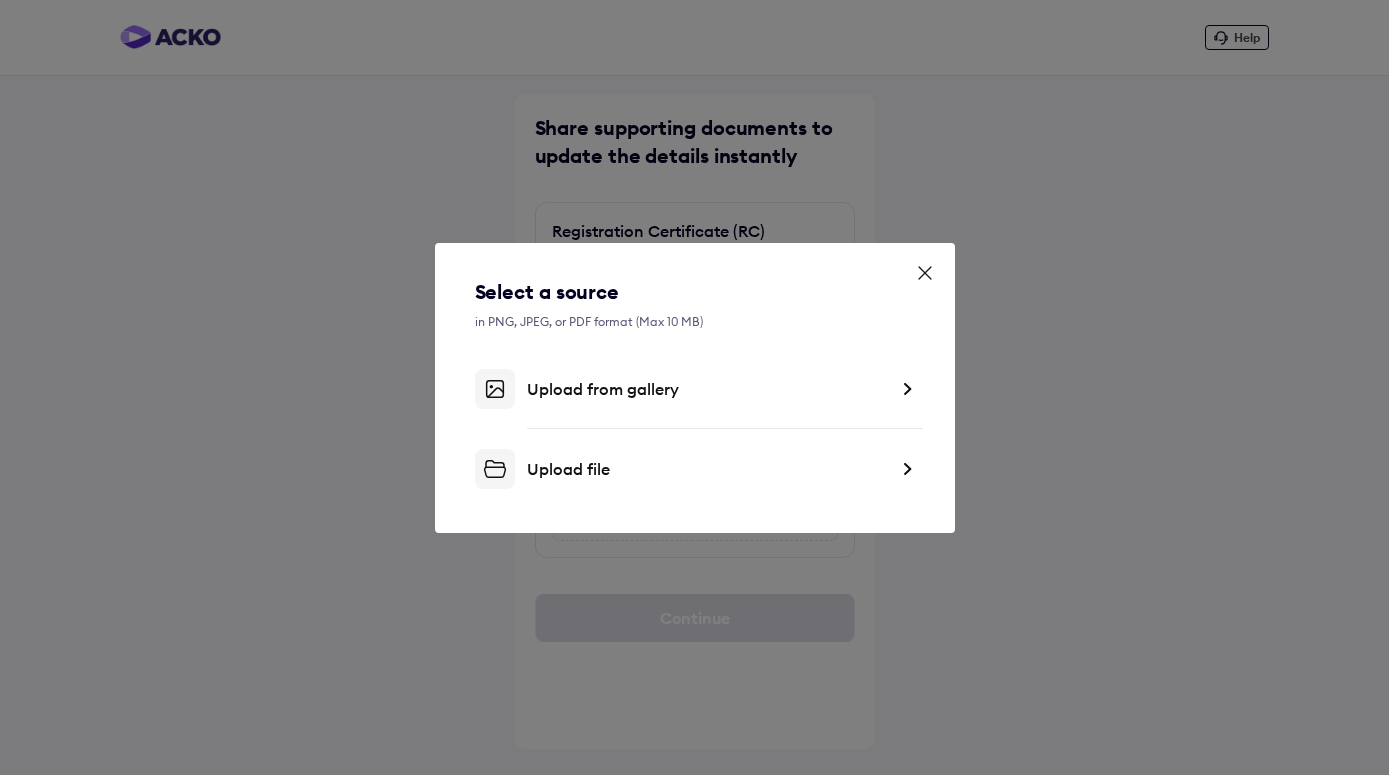 click on "Upload from gallery" at bounding box center [707, 389] 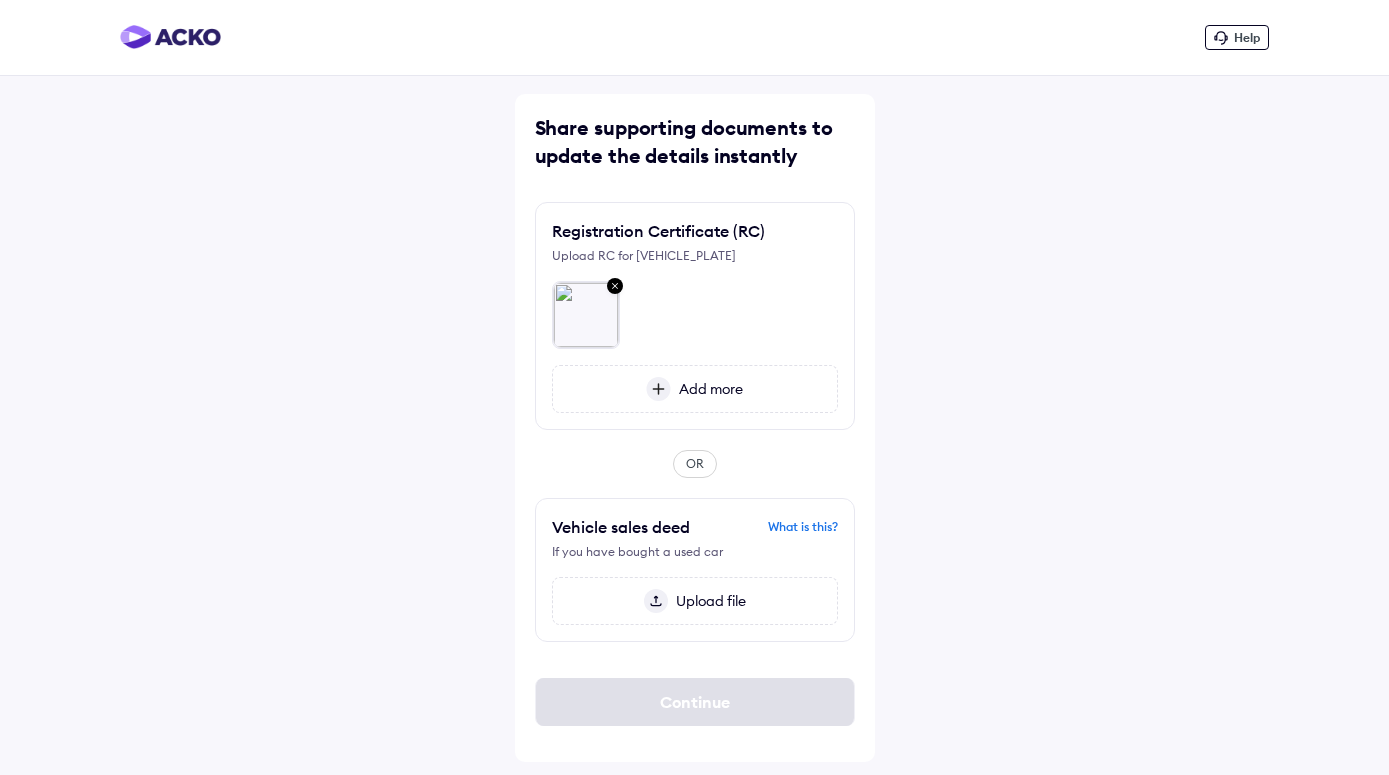 click on "What is this?" at bounding box center (803, 527) 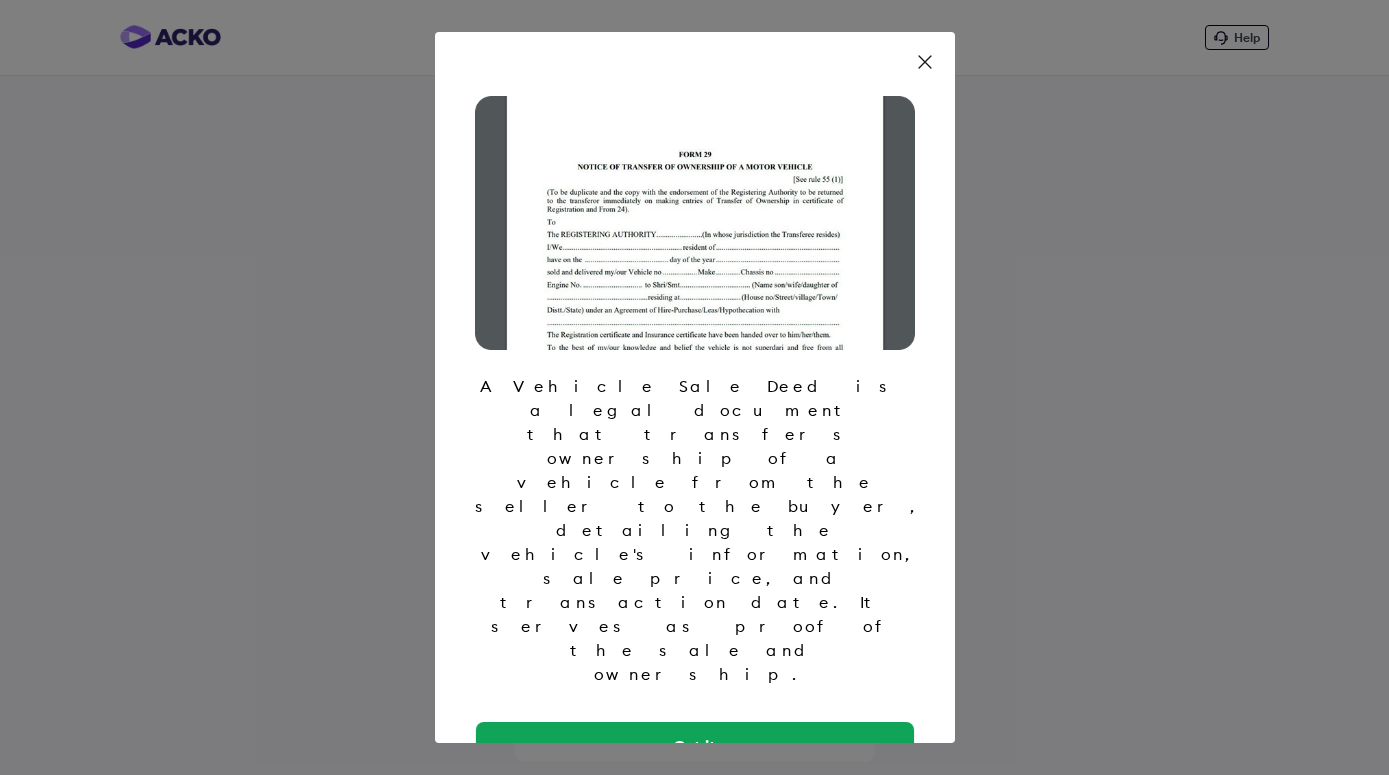 click 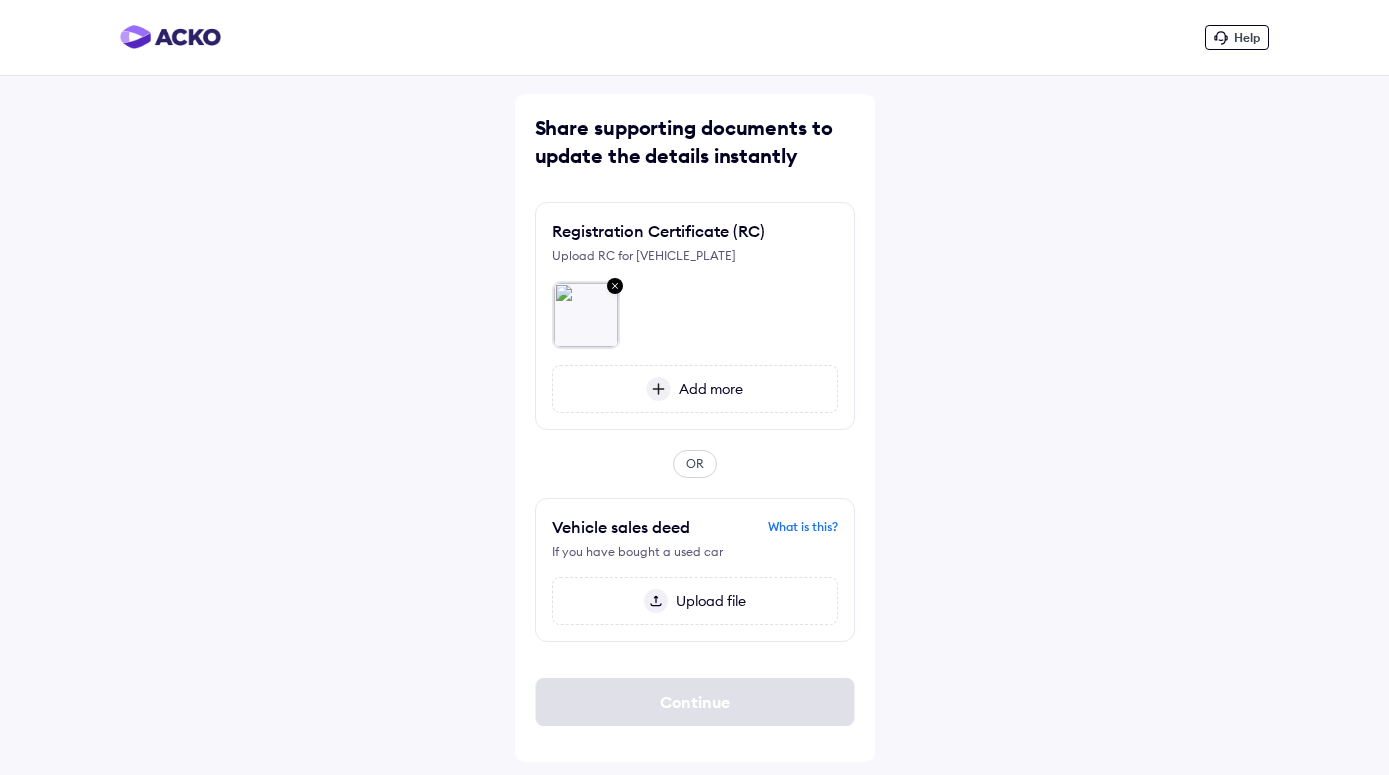 click on "OR" at bounding box center [695, 464] 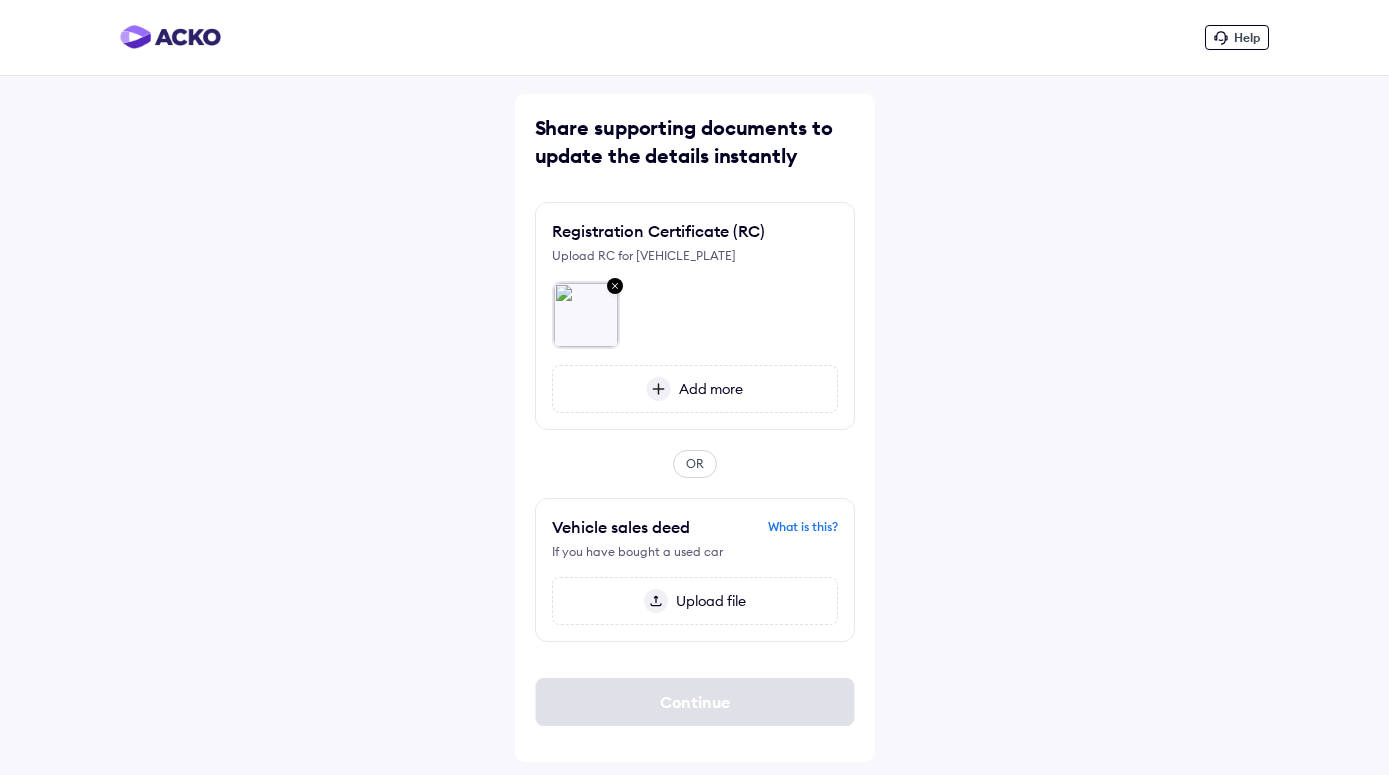 click on "Add more" at bounding box center (707, 389) 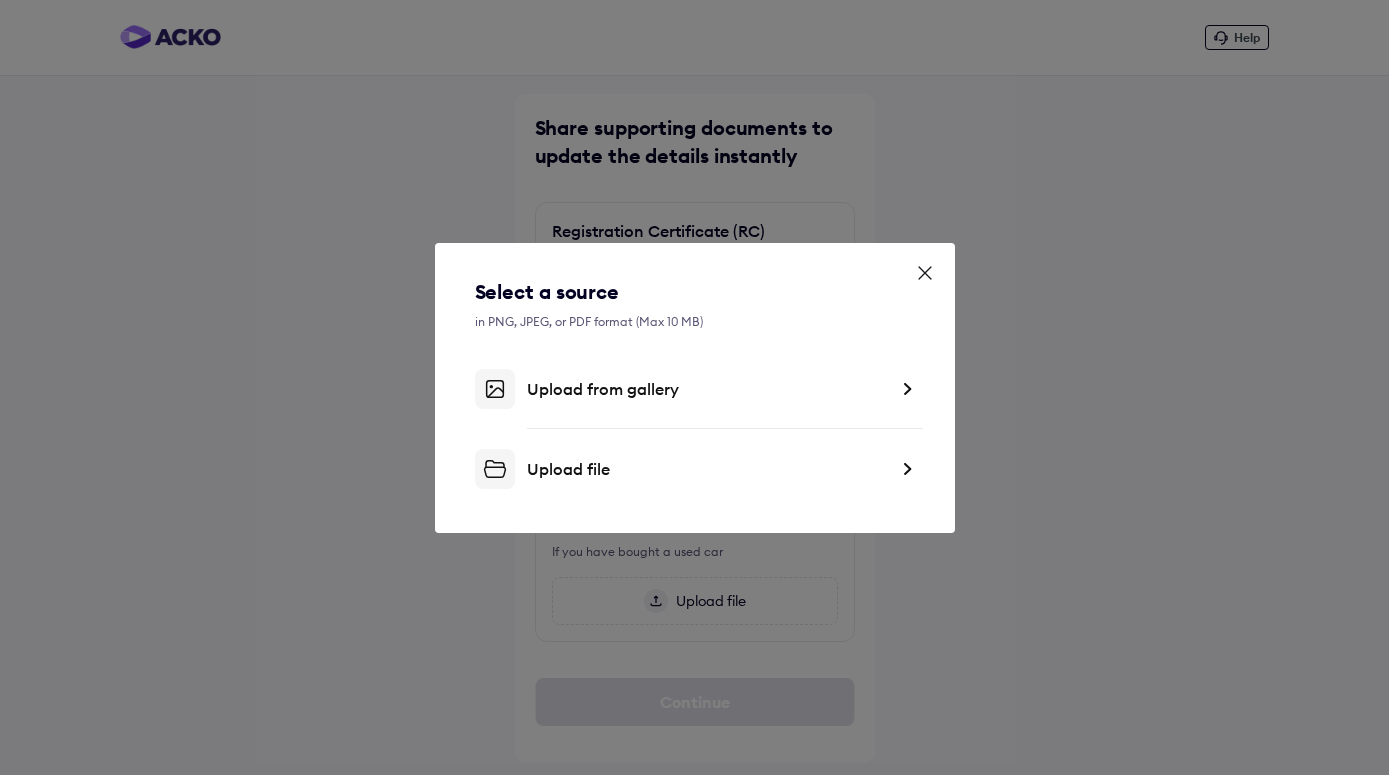click on "Upload from gallery" at bounding box center [695, 389] 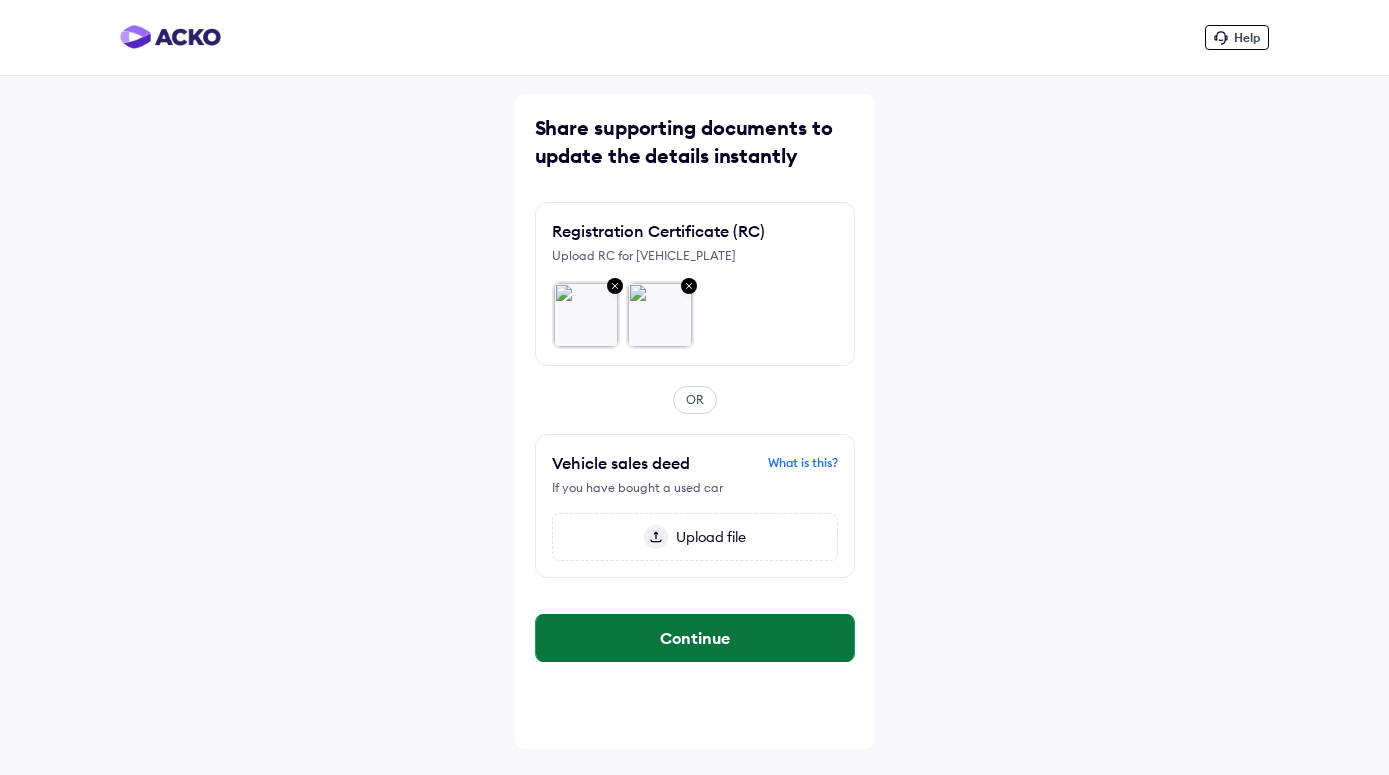 click on "Continue" at bounding box center [695, 638] 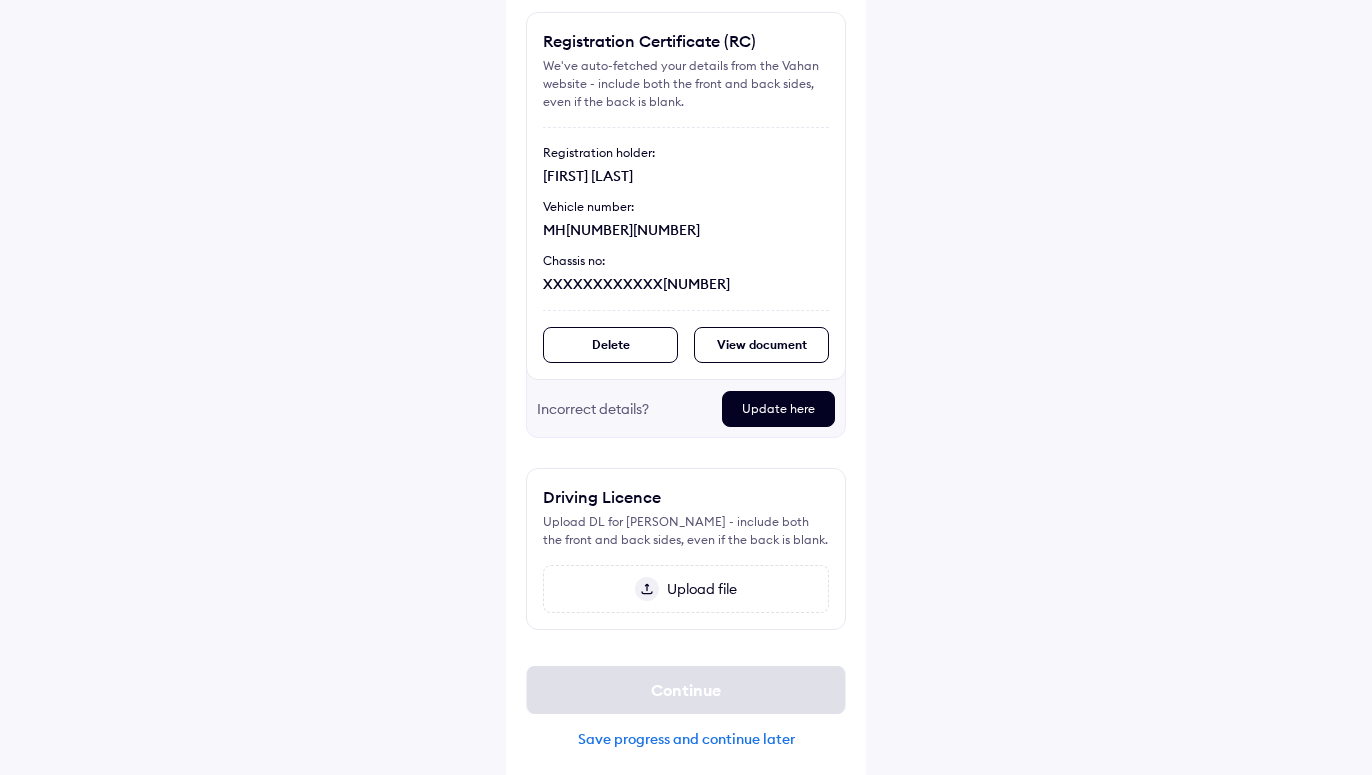 scroll, scrollTop: 171, scrollLeft: 0, axis: vertical 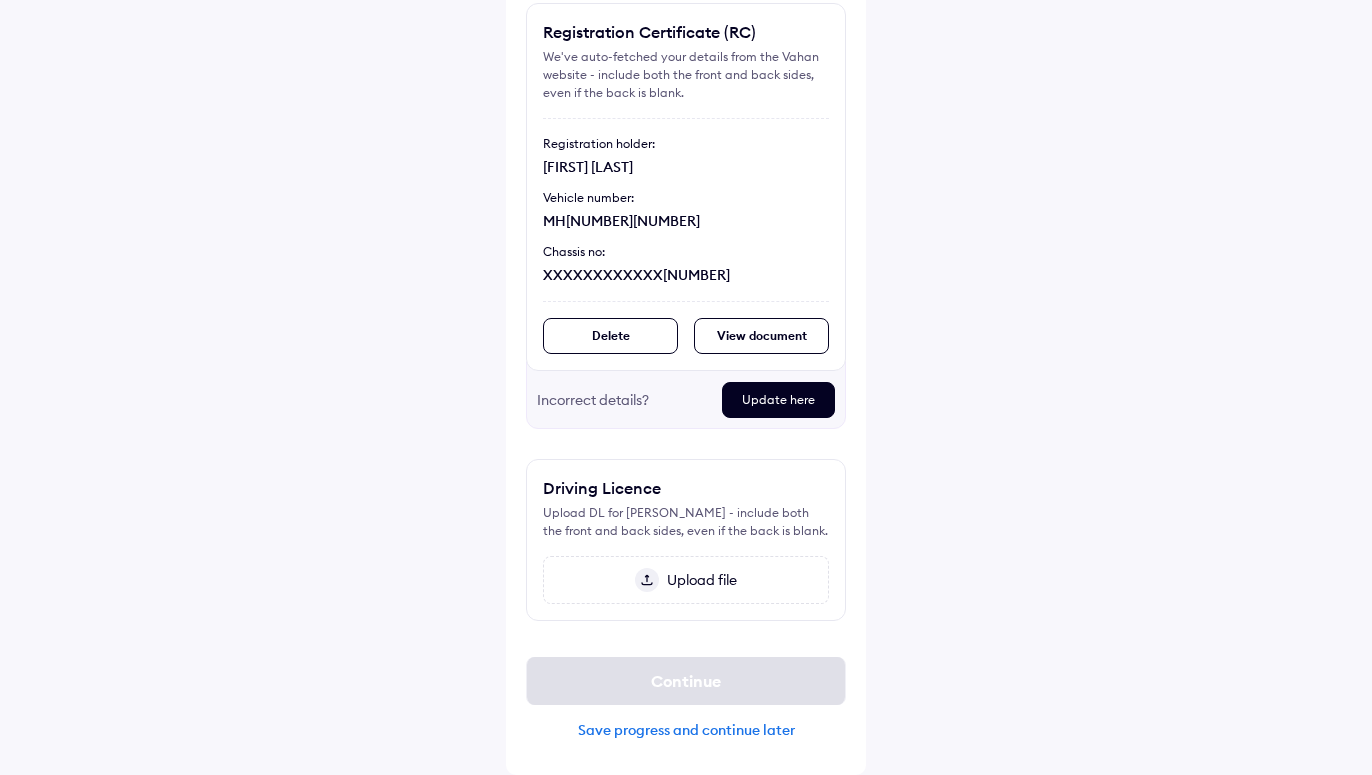 click on "Upload file" at bounding box center [698, 580] 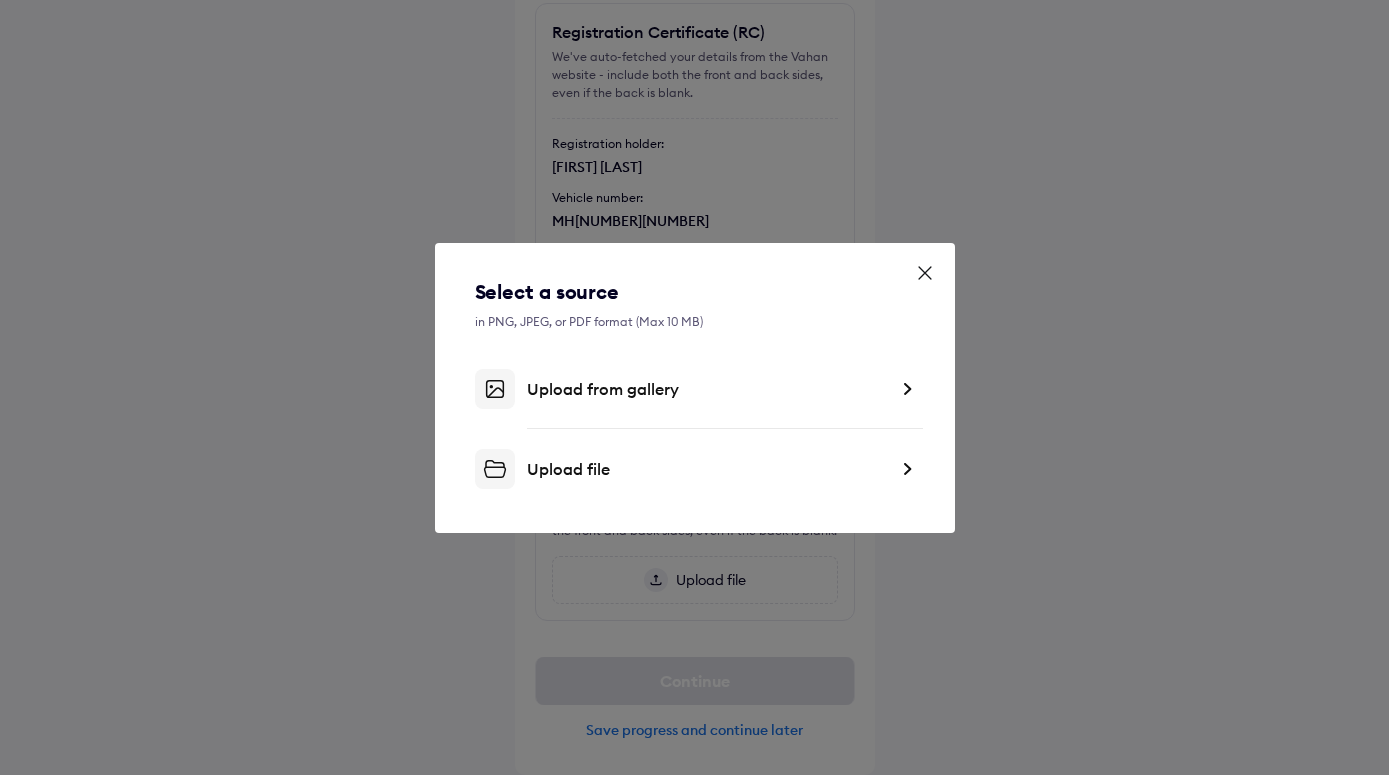 click on "Upload from gallery" at bounding box center [707, 389] 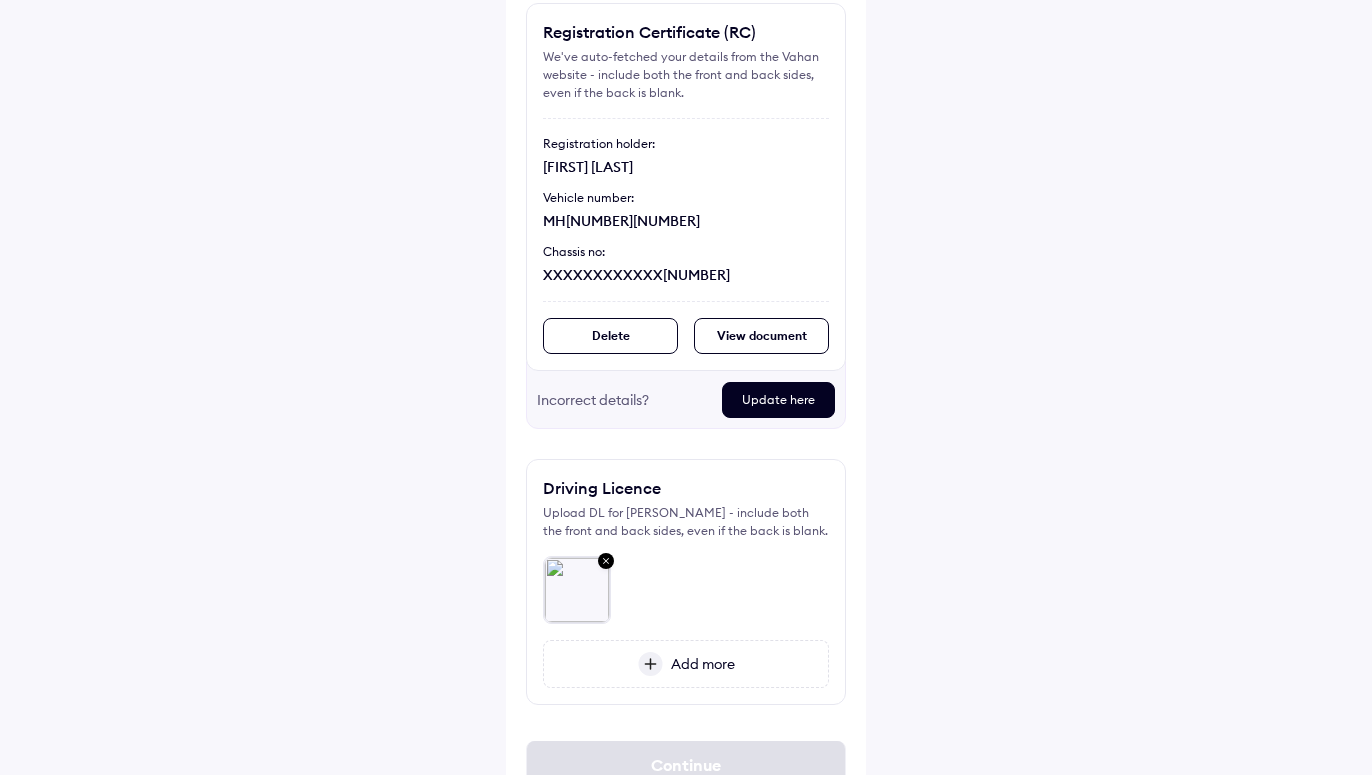 scroll, scrollTop: 255, scrollLeft: 0, axis: vertical 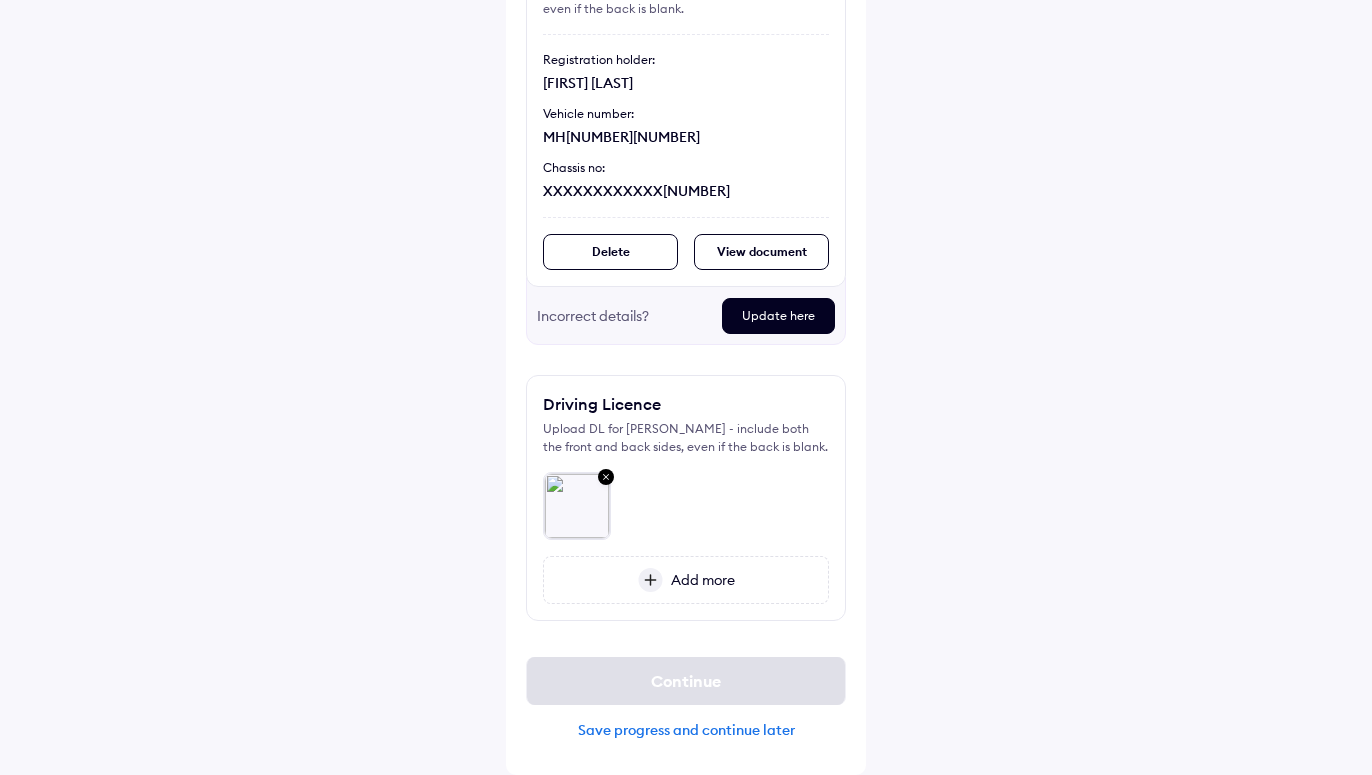 click on "Add more" at bounding box center [699, 580] 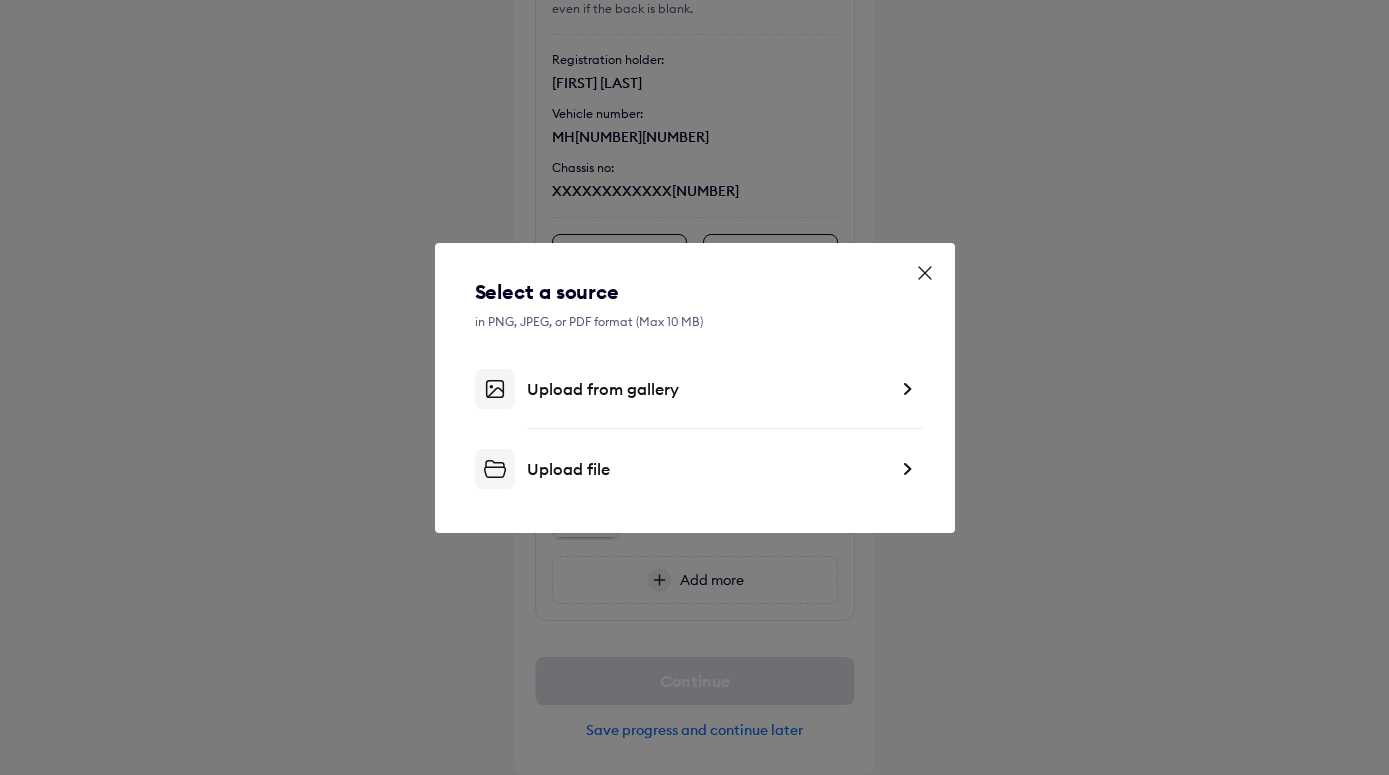 click on "Upload from gallery" at bounding box center [695, 389] 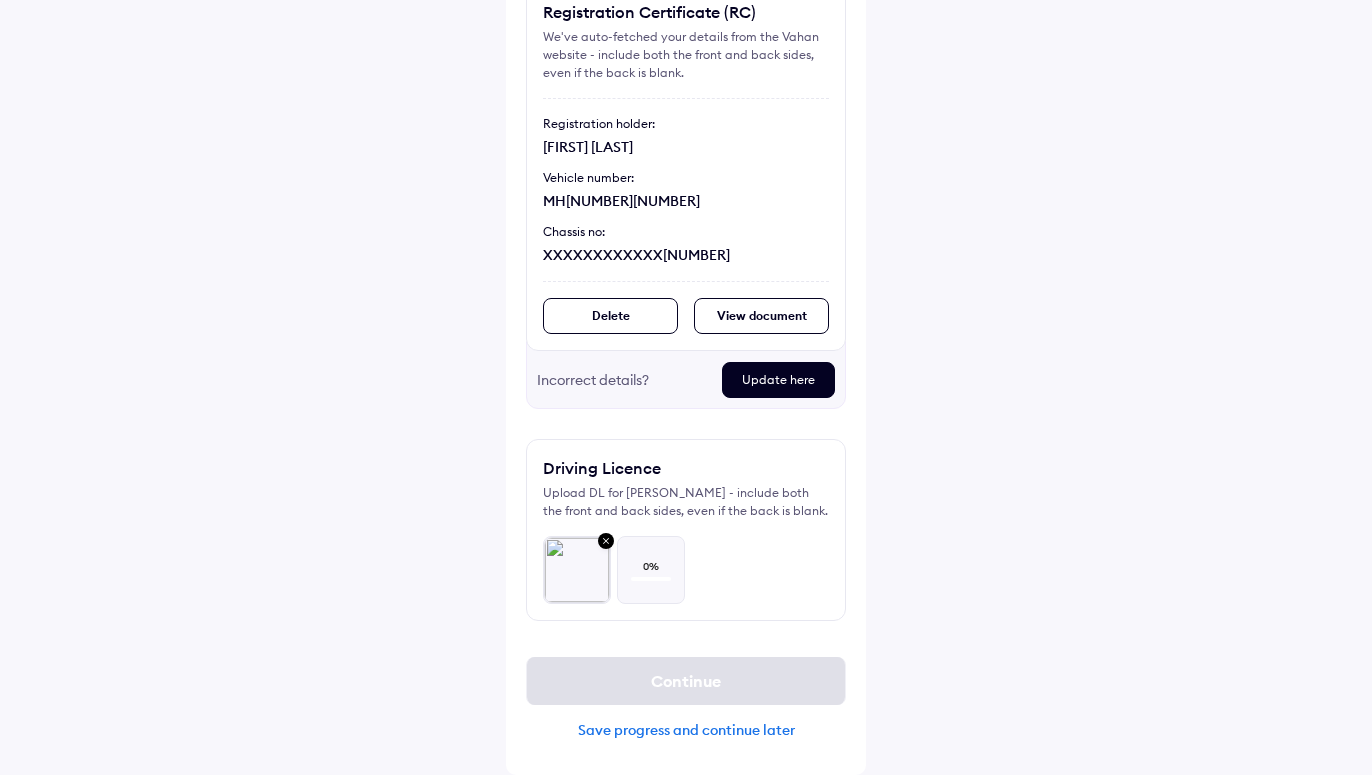 scroll, scrollTop: 191, scrollLeft: 0, axis: vertical 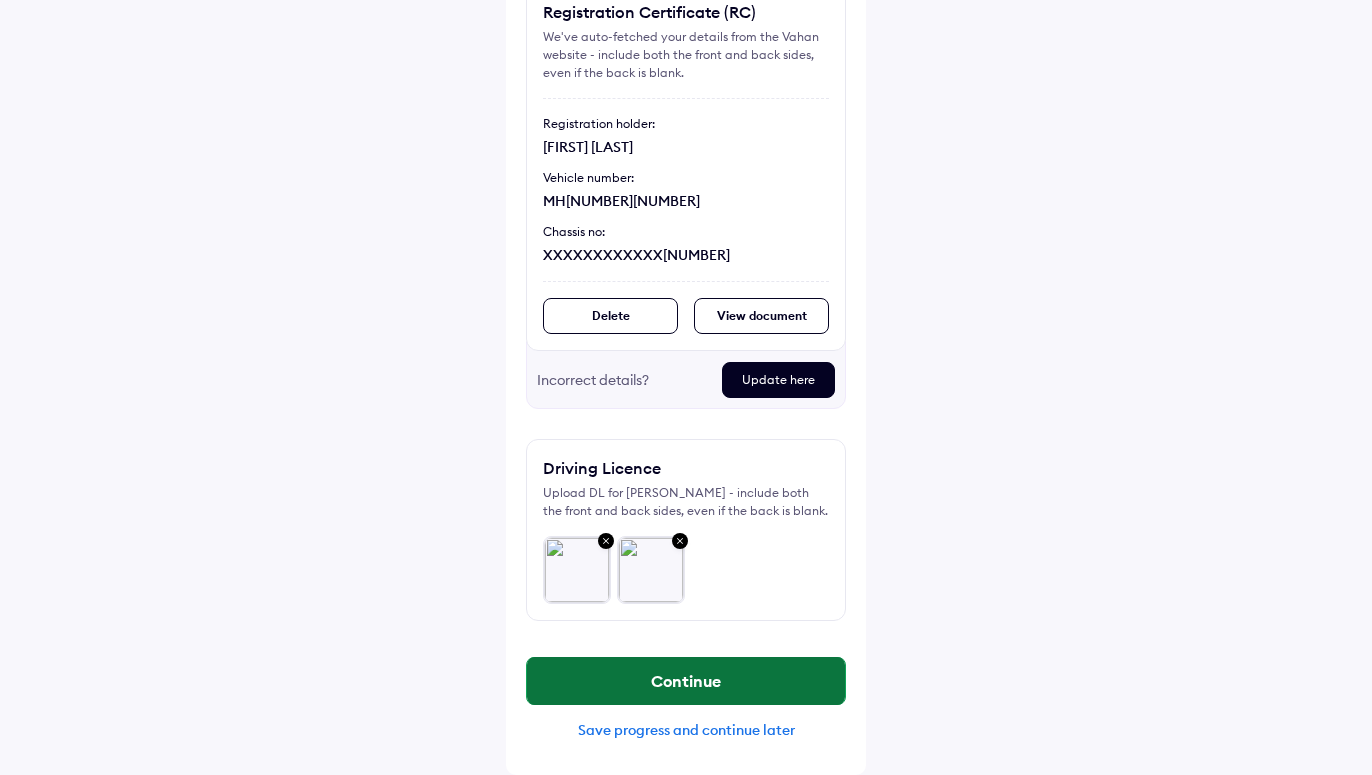 click on "Continue" at bounding box center [686, 681] 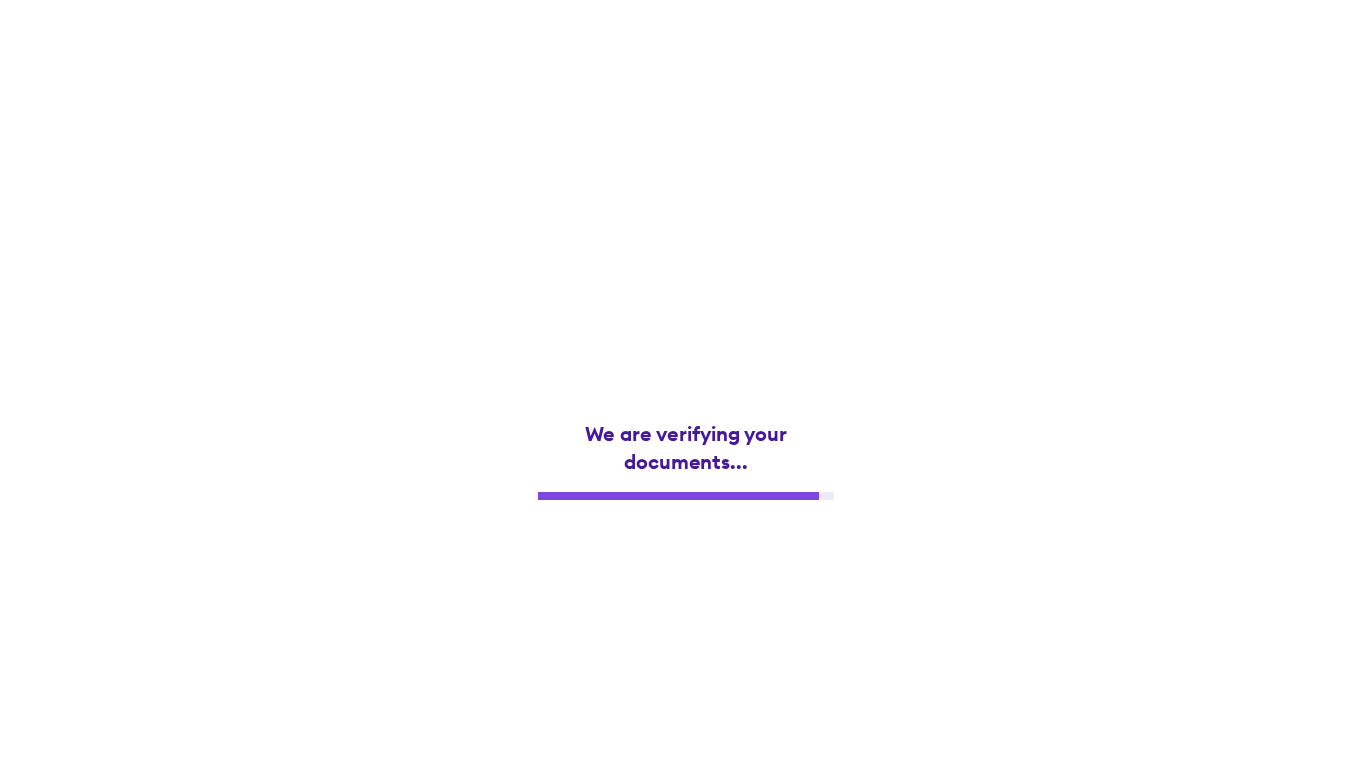 scroll, scrollTop: 0, scrollLeft: 0, axis: both 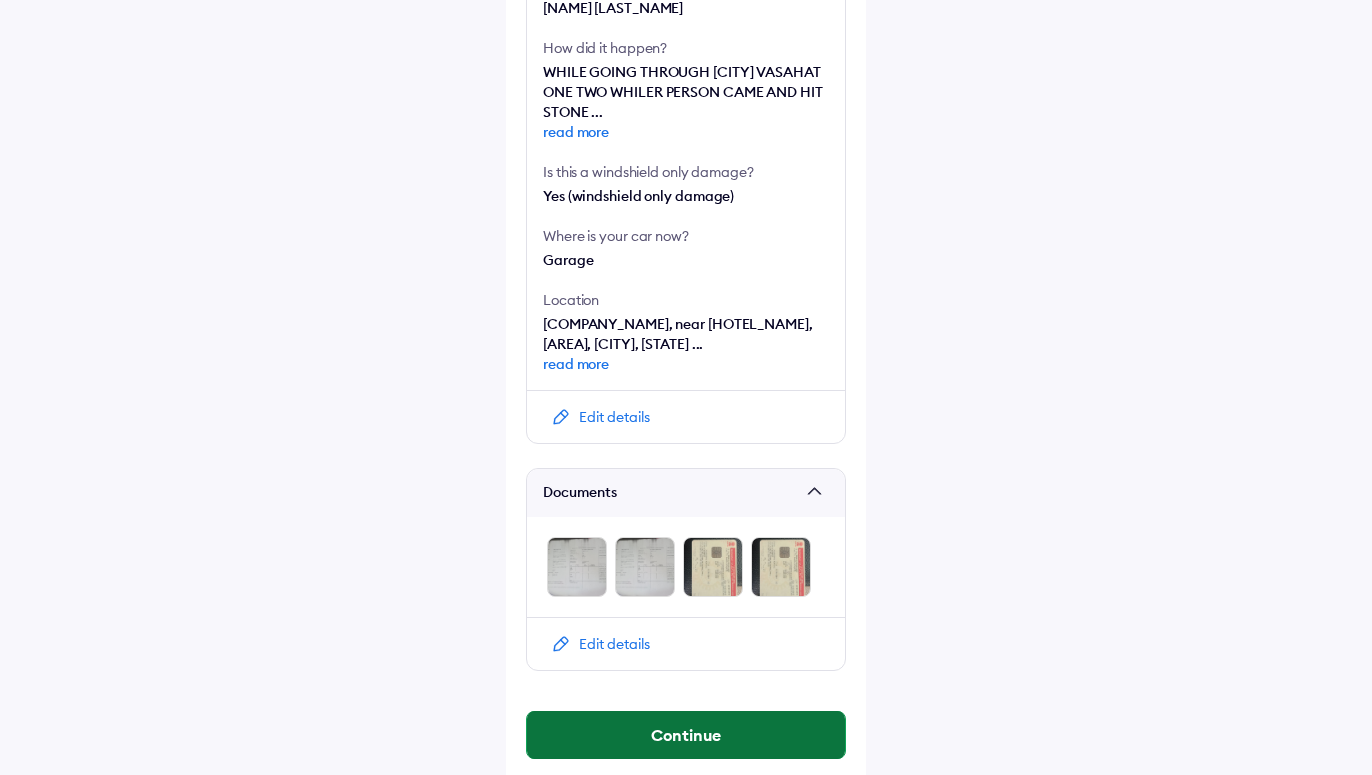 click on "Continue" at bounding box center (686, 735) 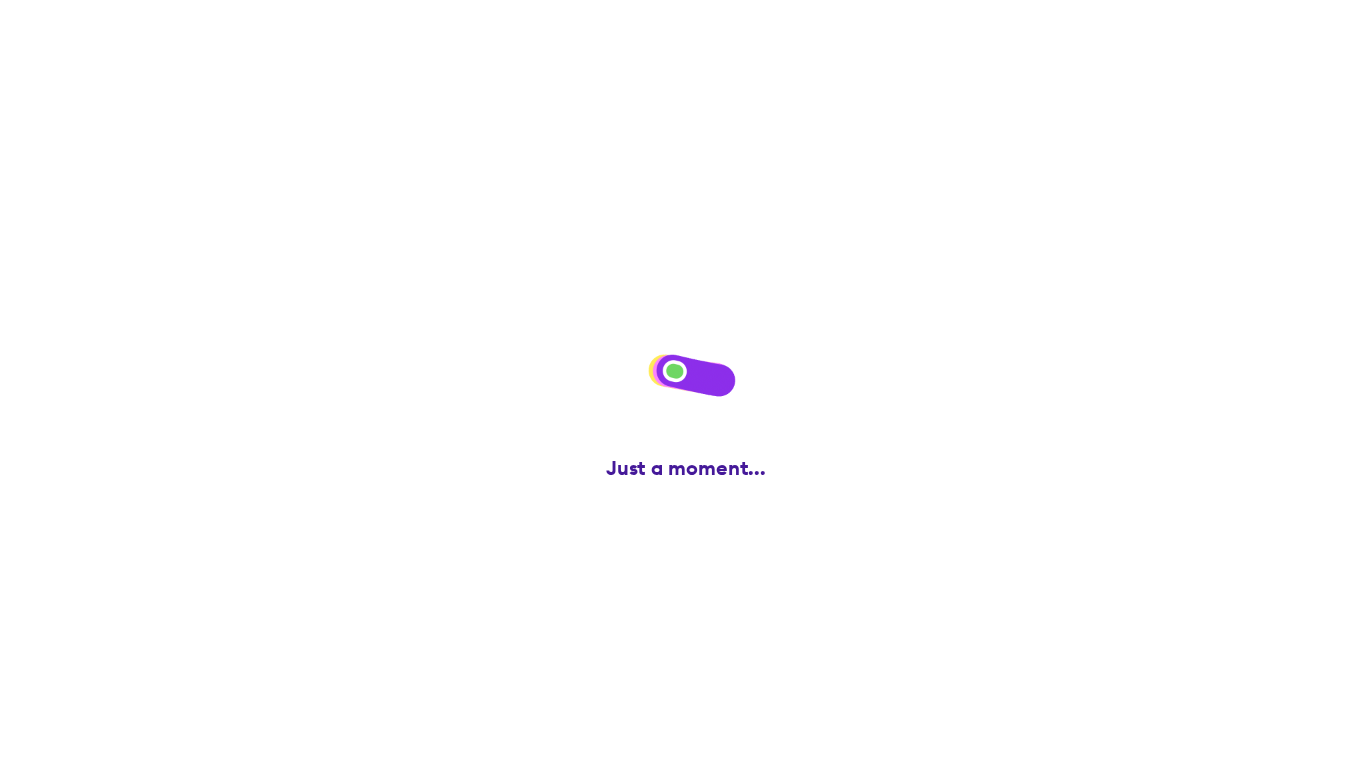 scroll, scrollTop: 0, scrollLeft: 0, axis: both 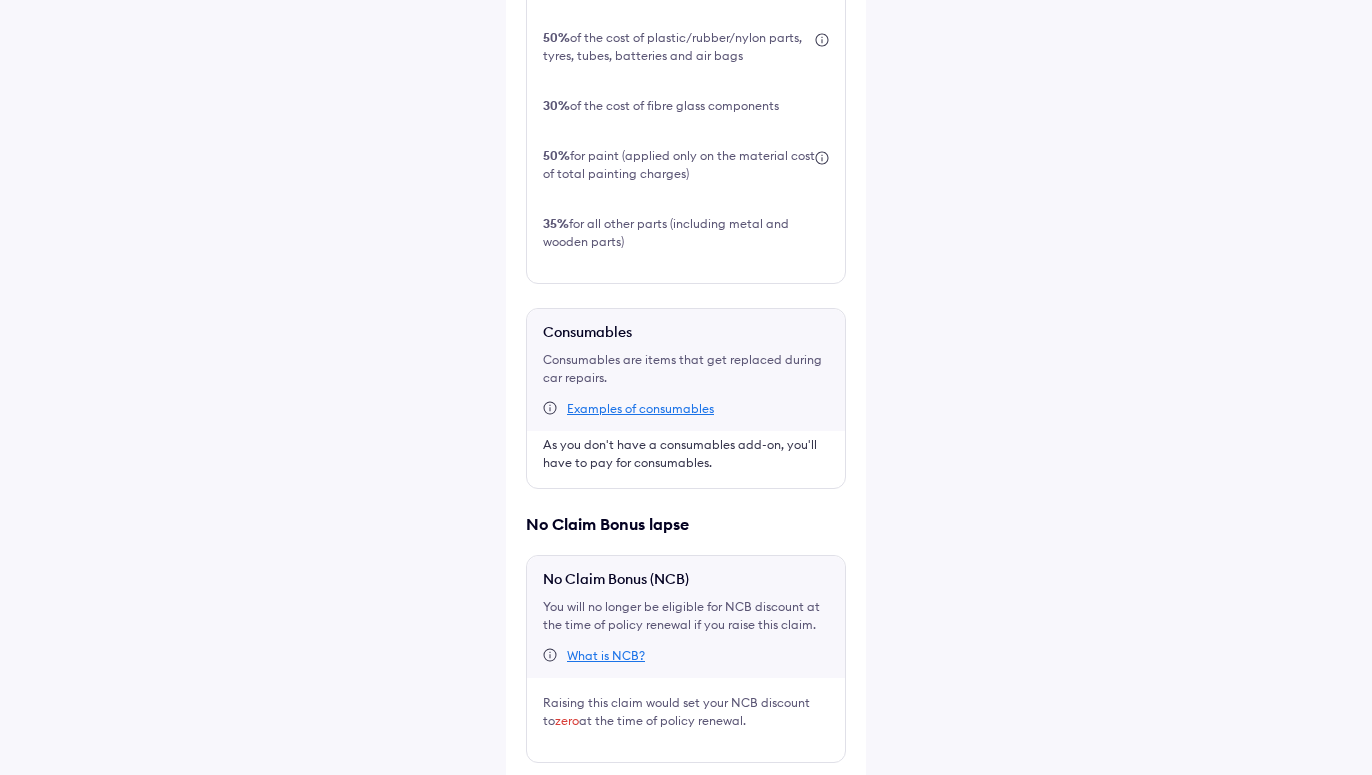 click on "I acknowledge my share of the costs and NCB lapse" at bounding box center (699, 803) 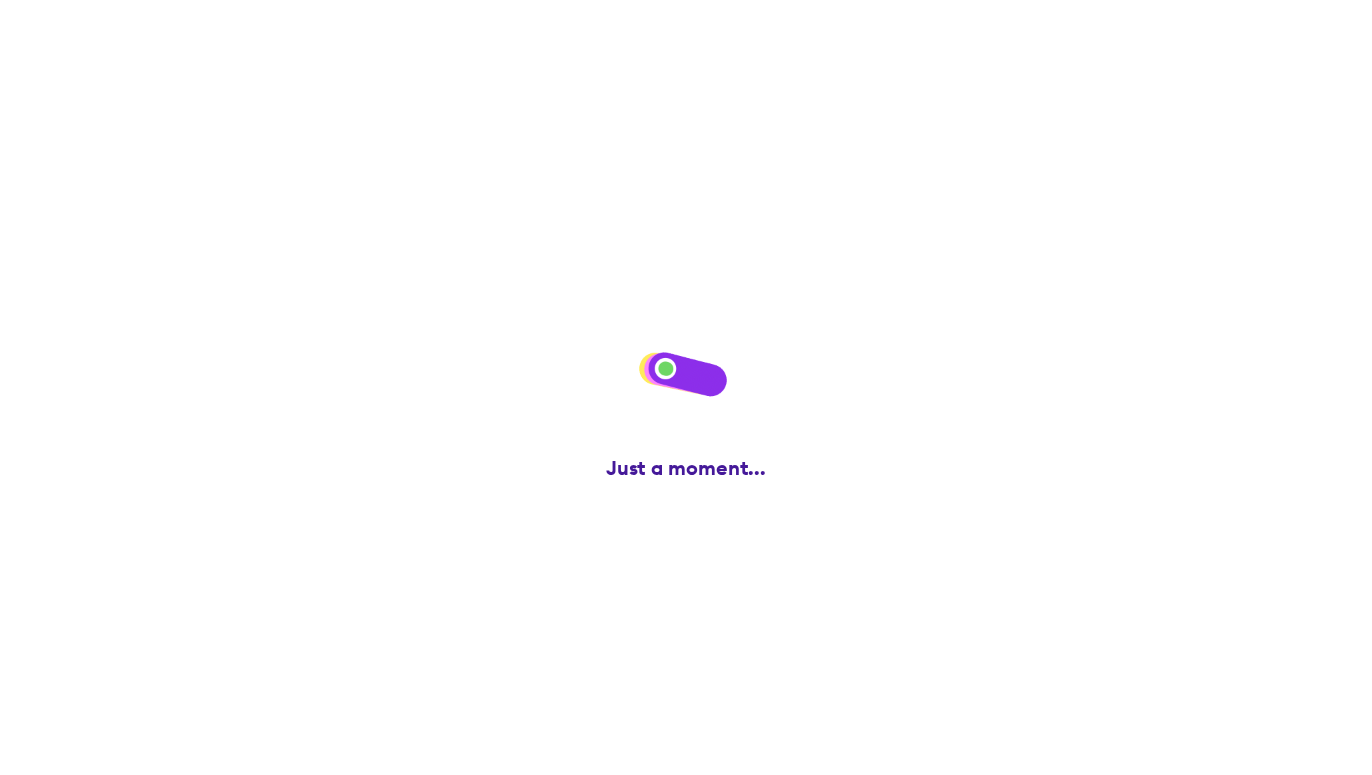 scroll, scrollTop: 0, scrollLeft: 0, axis: both 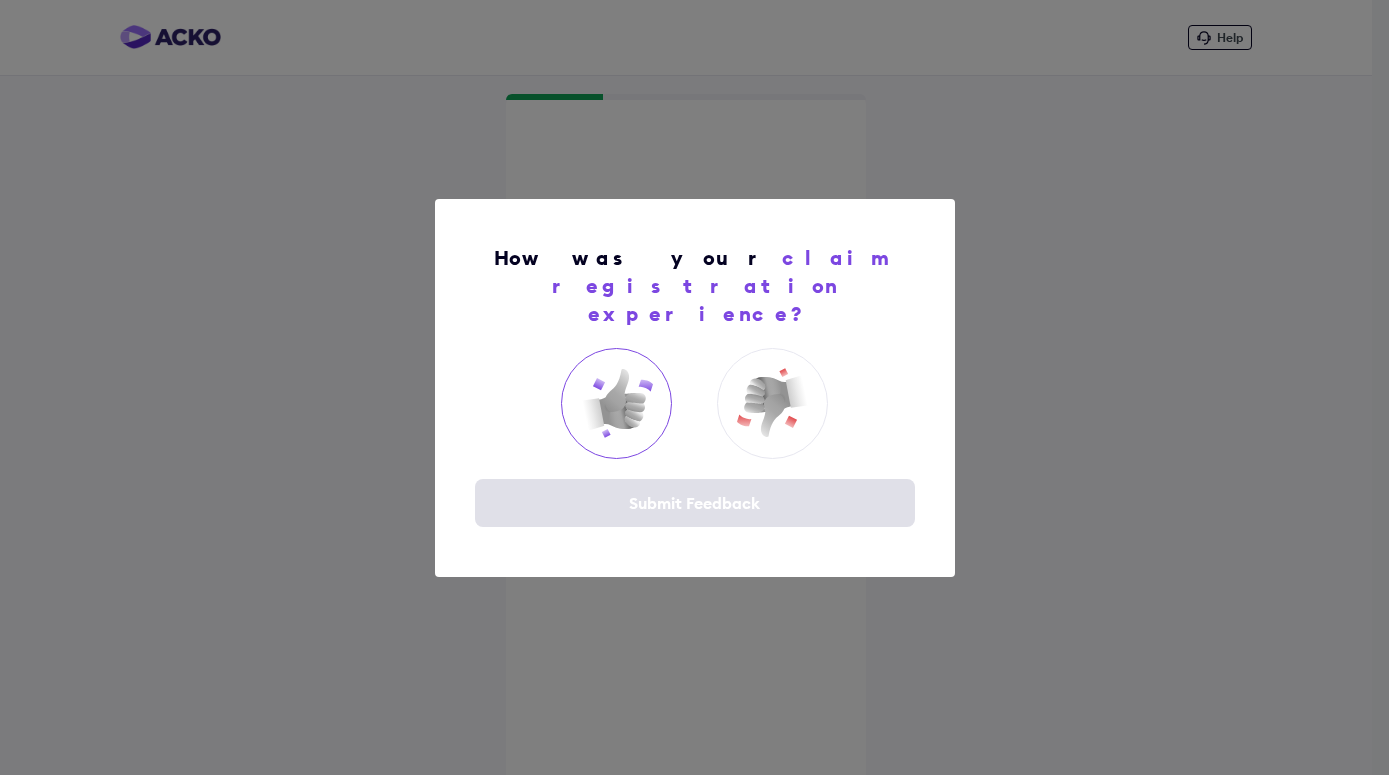 click at bounding box center [617, 403] 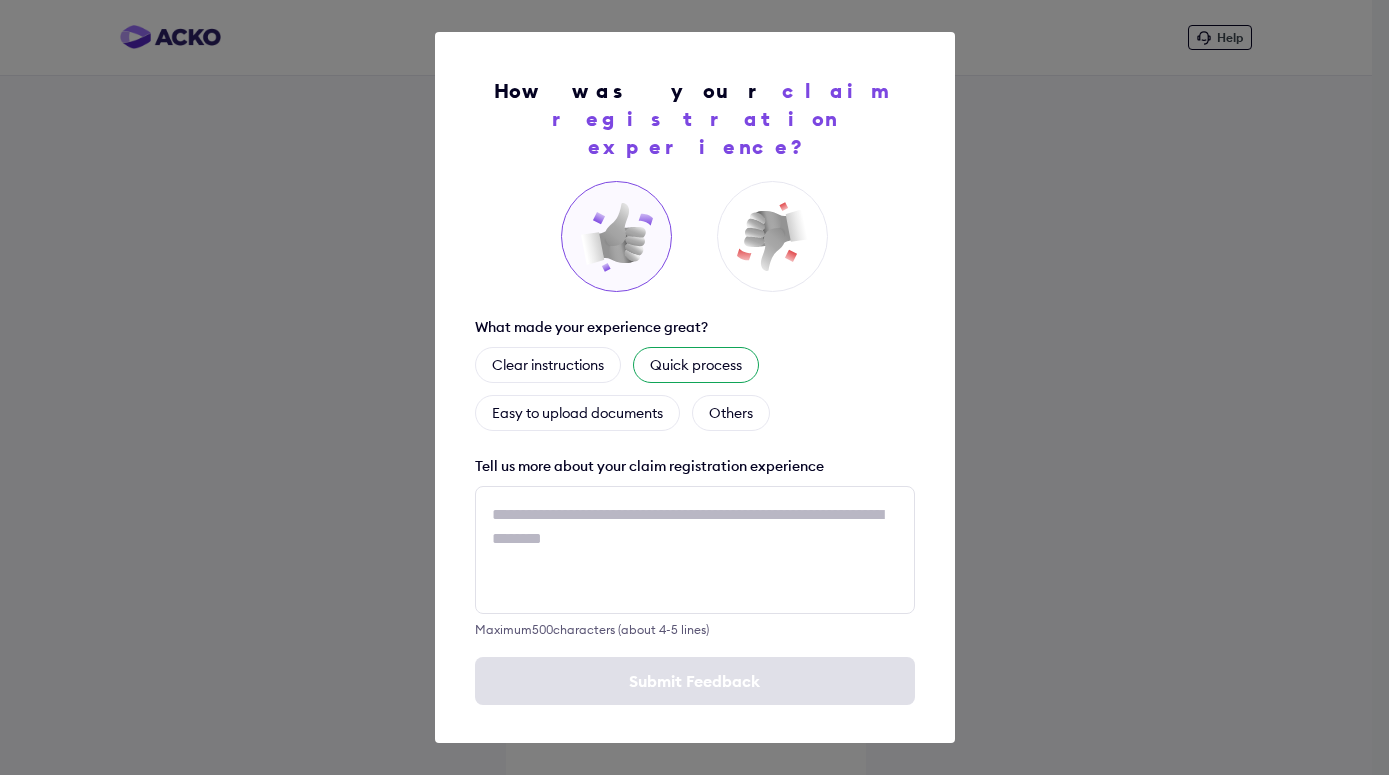 click on "Quick process" at bounding box center (696, 365) 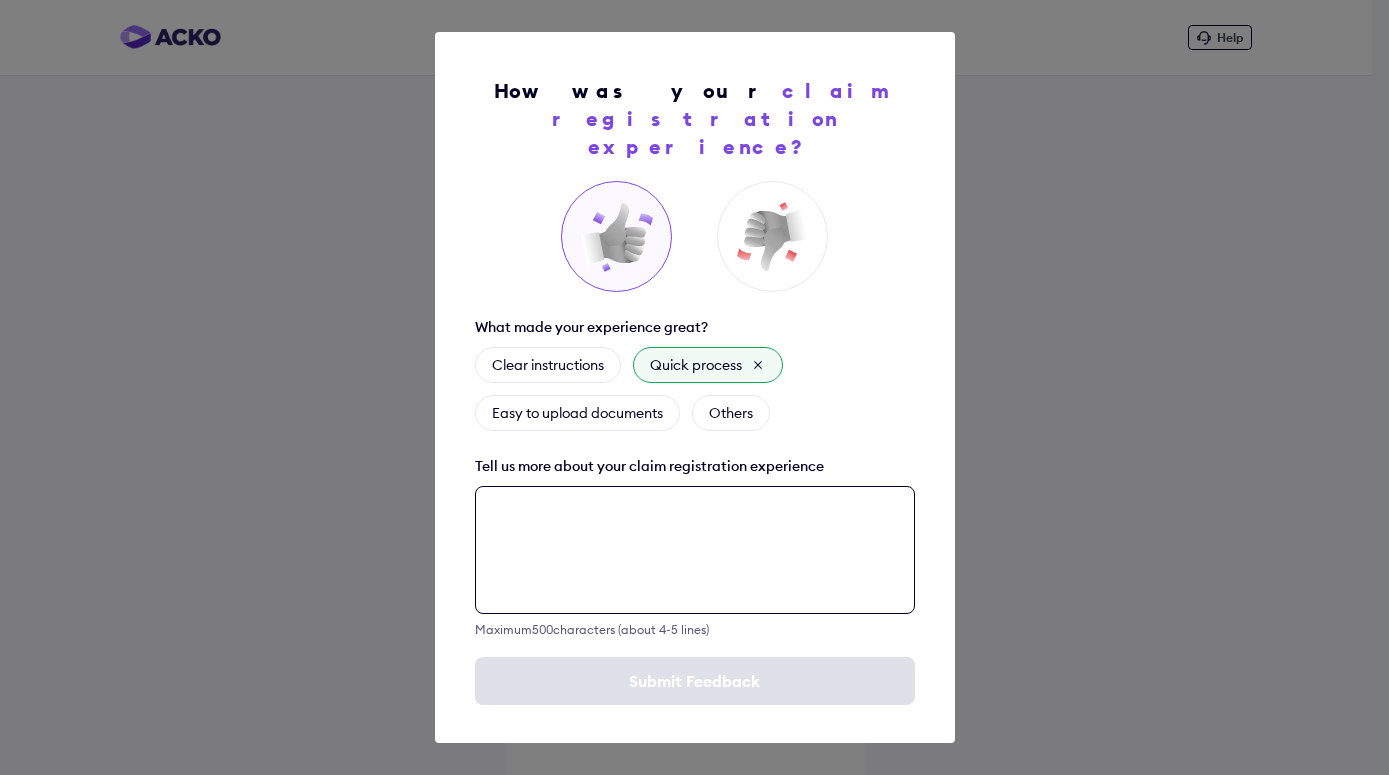 click at bounding box center [695, 550] 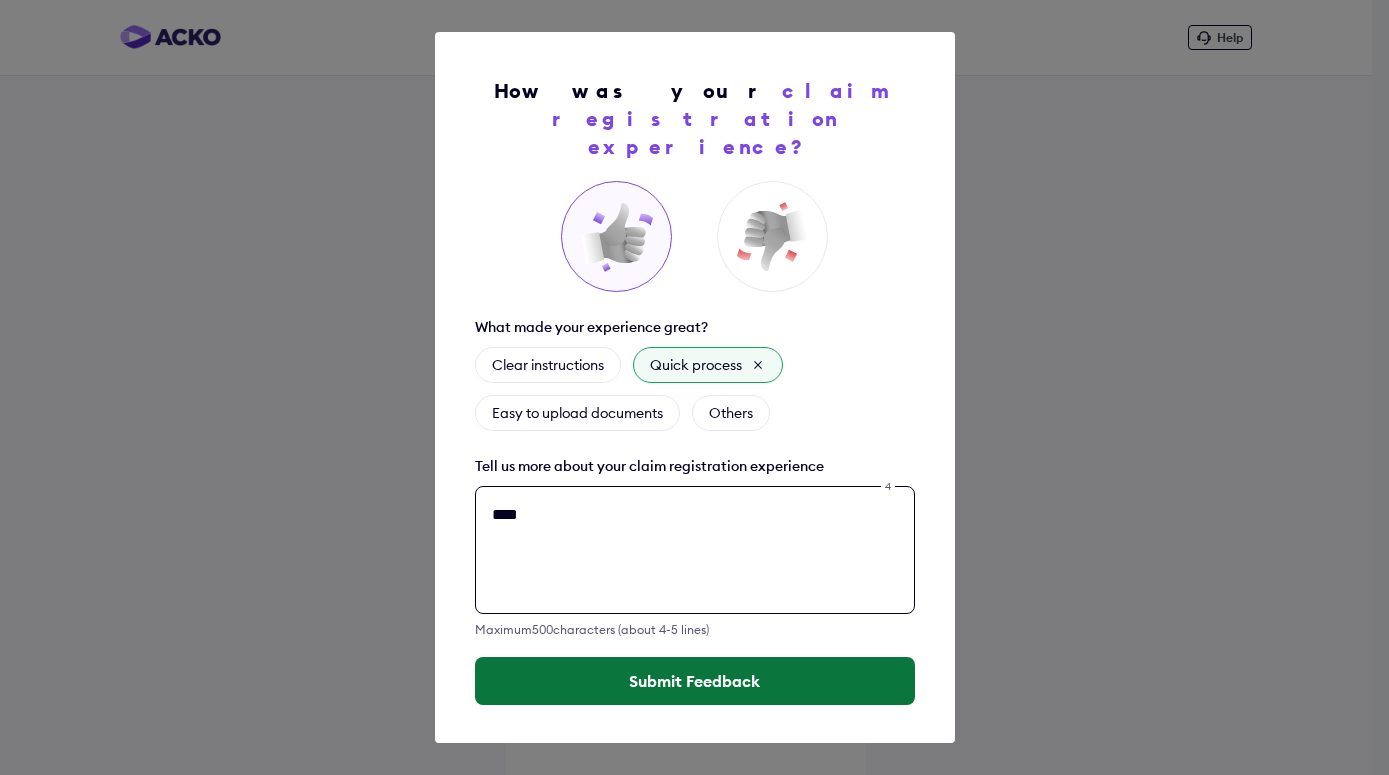 type on "****" 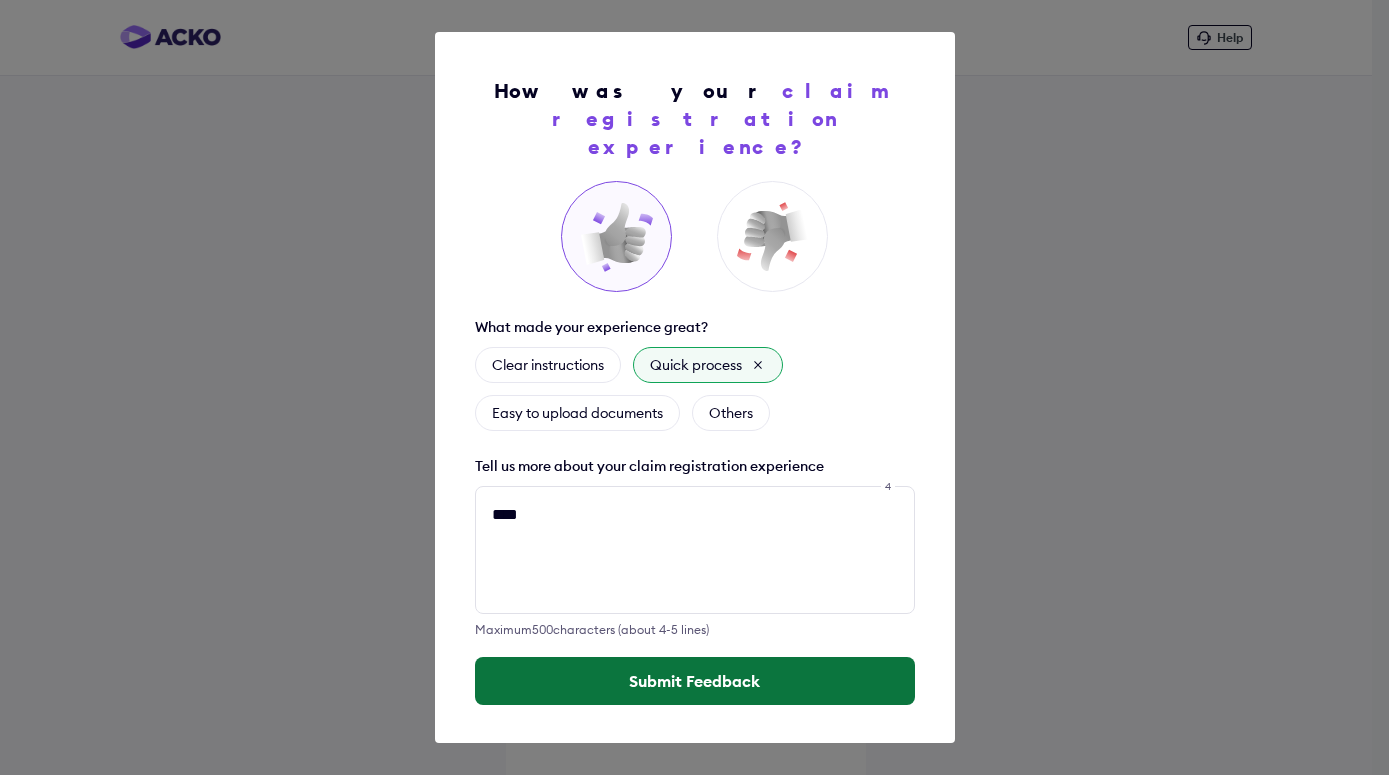 click on "Submit Feedback" at bounding box center (695, 681) 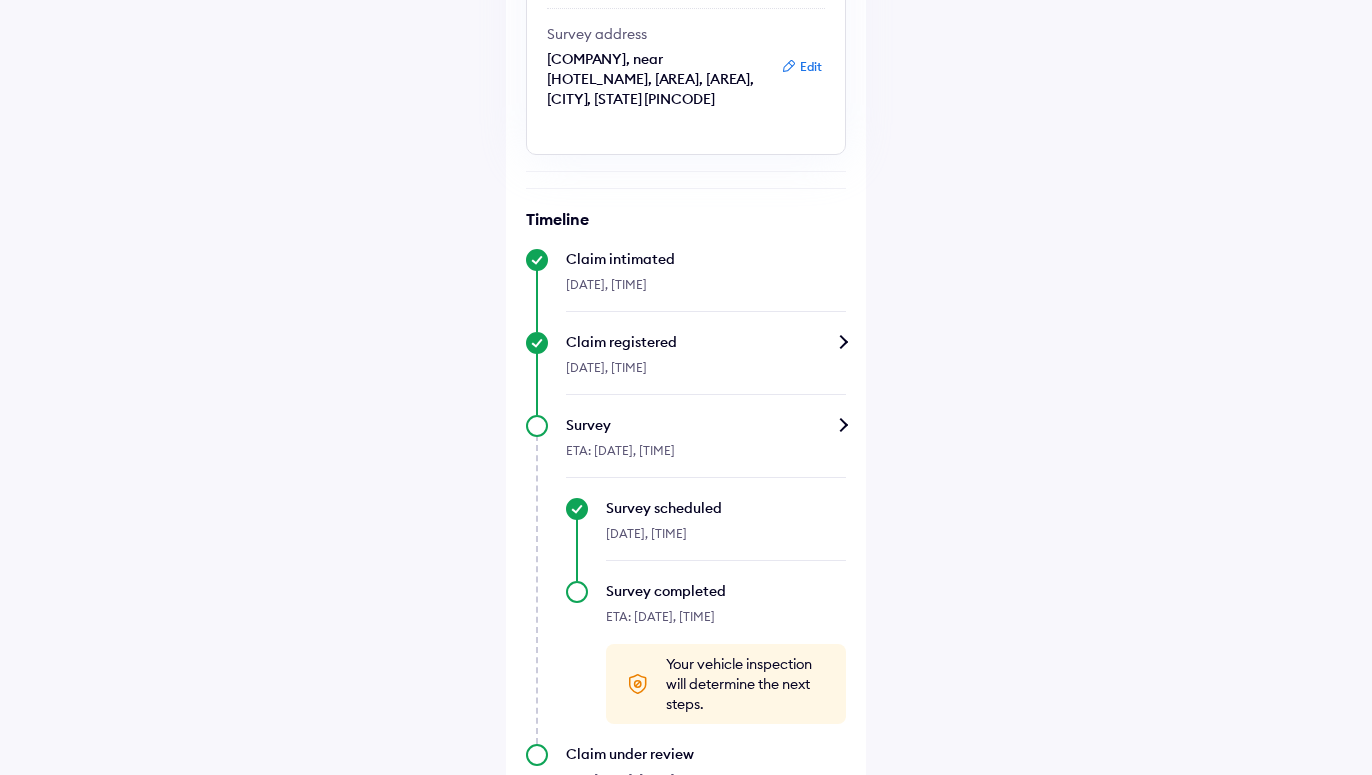 scroll, scrollTop: 482, scrollLeft: 0, axis: vertical 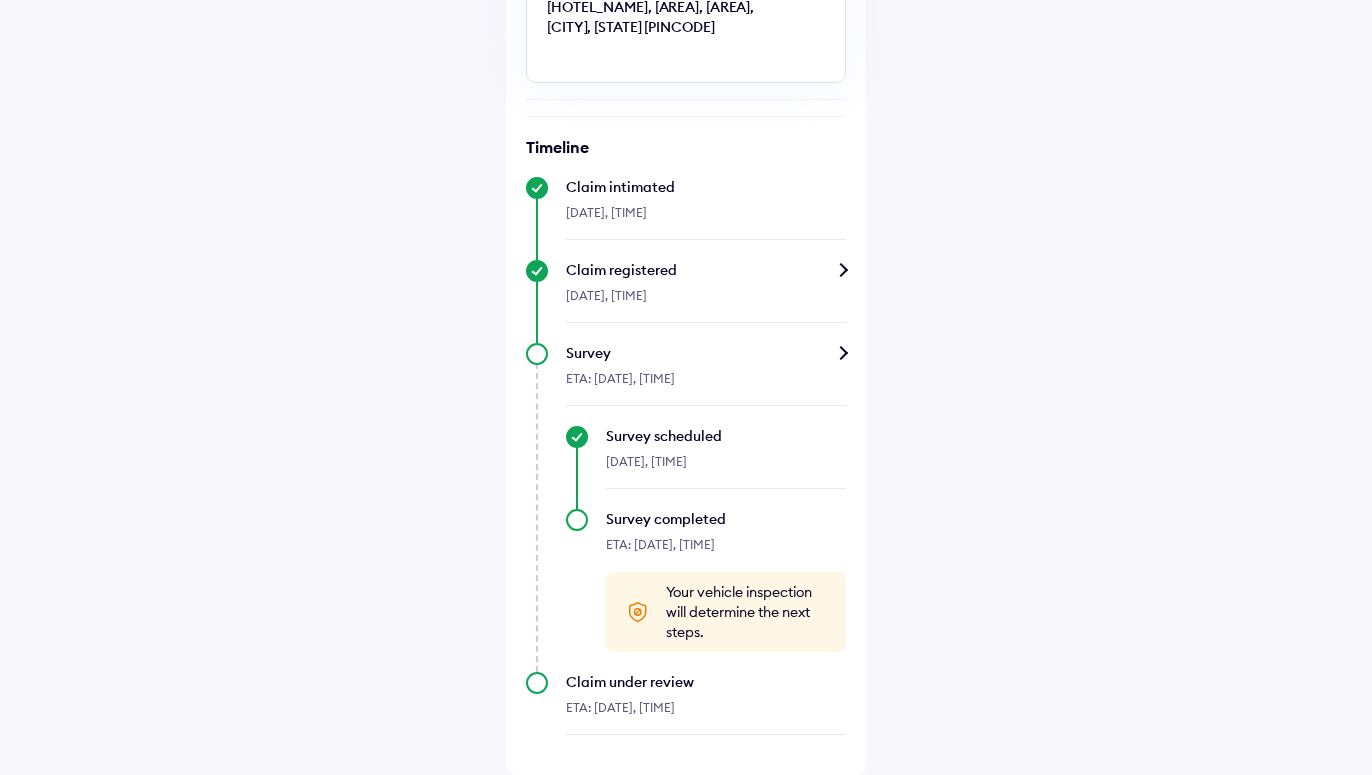click on "[DATE], [TIME]" at bounding box center (706, 301) 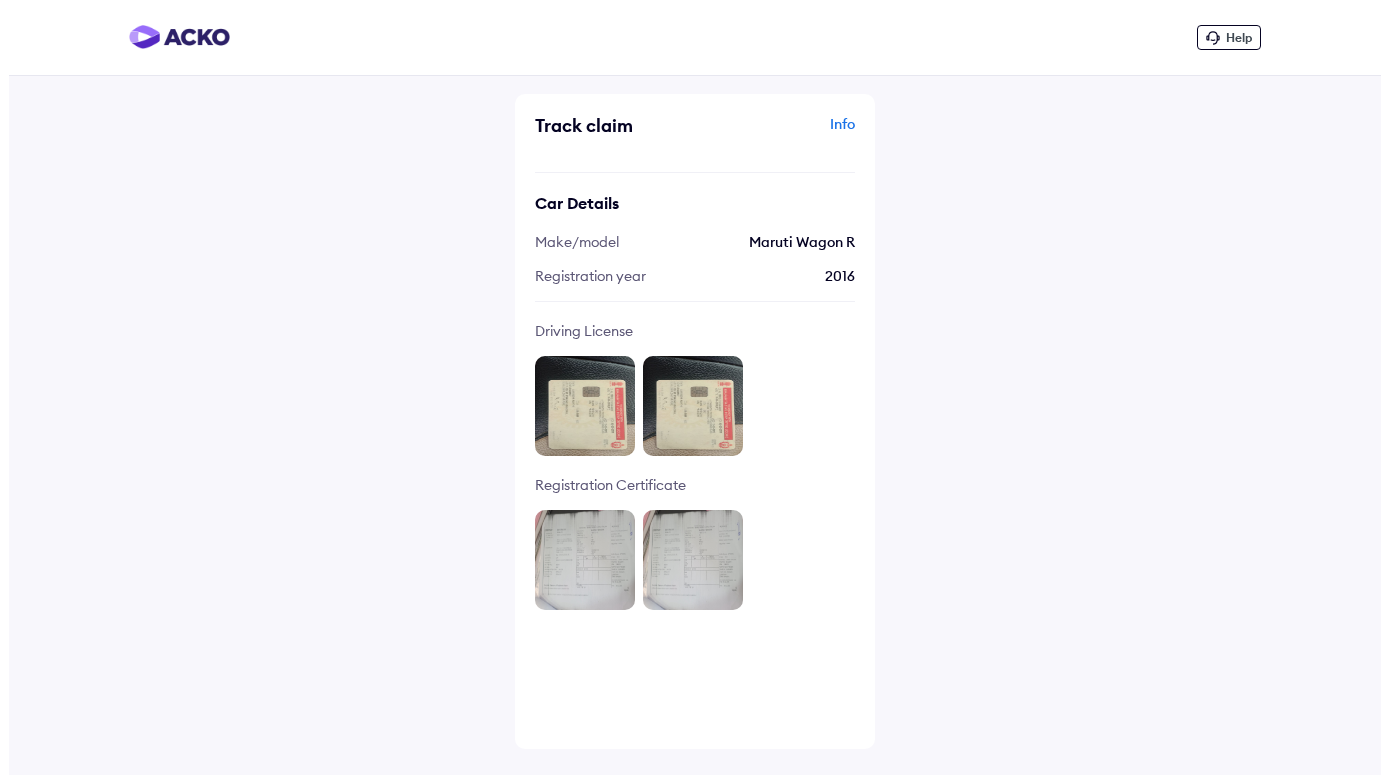 scroll, scrollTop: 0, scrollLeft: 0, axis: both 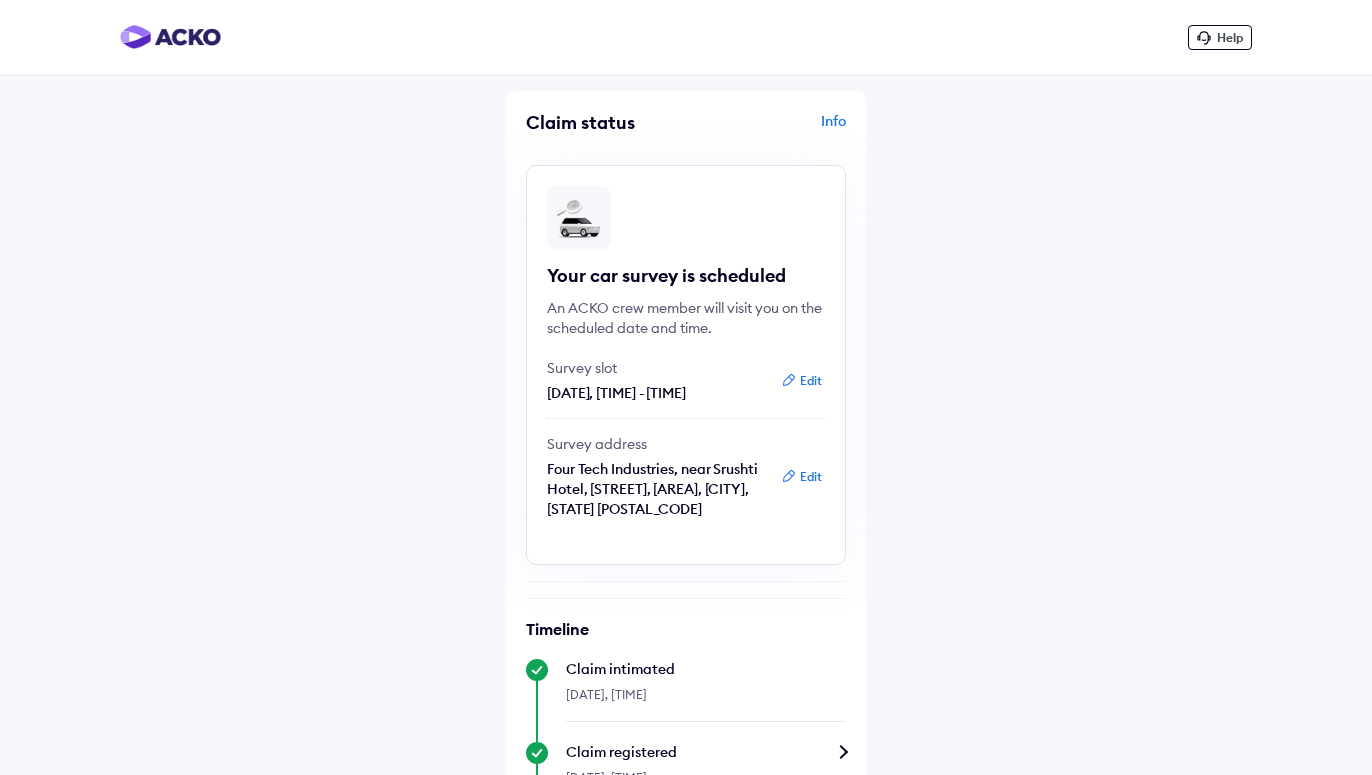 click on "Info" at bounding box center (768, 130) 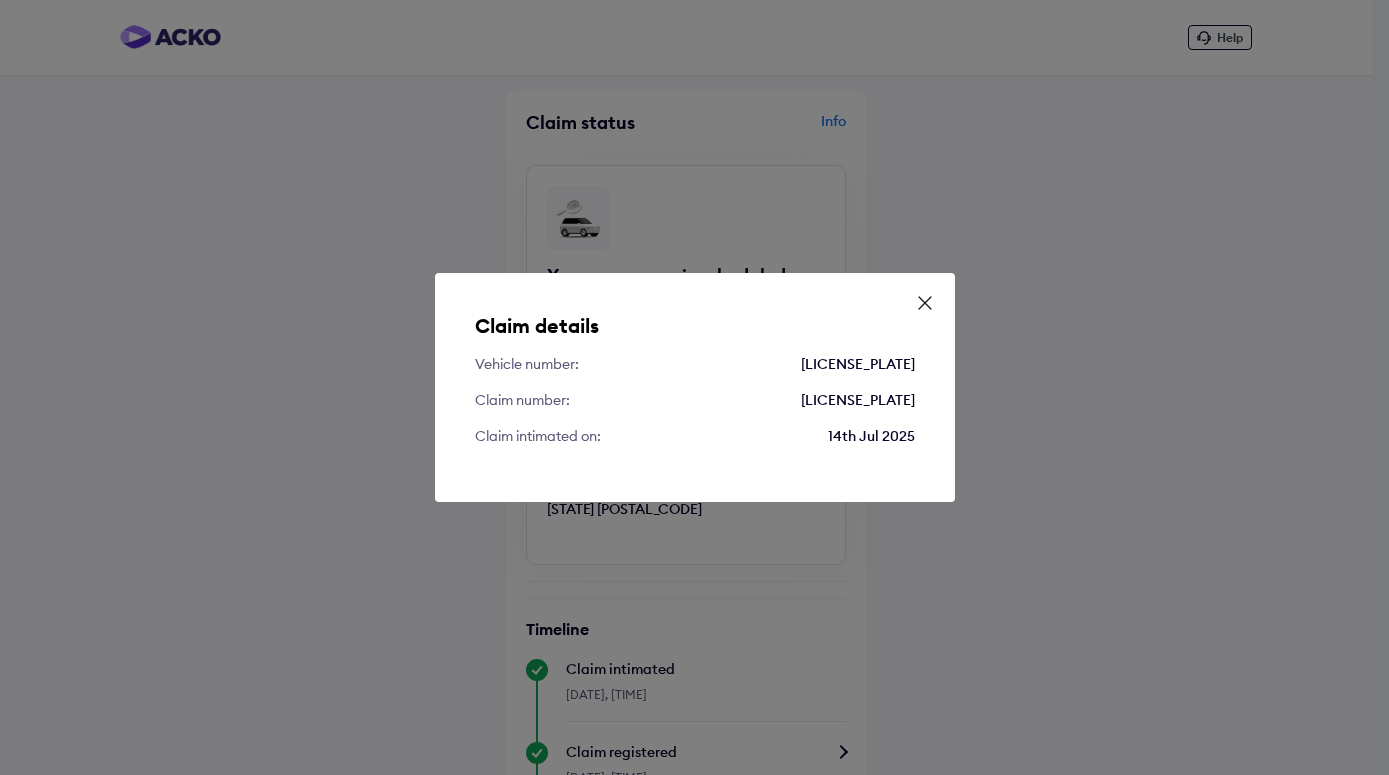 click 